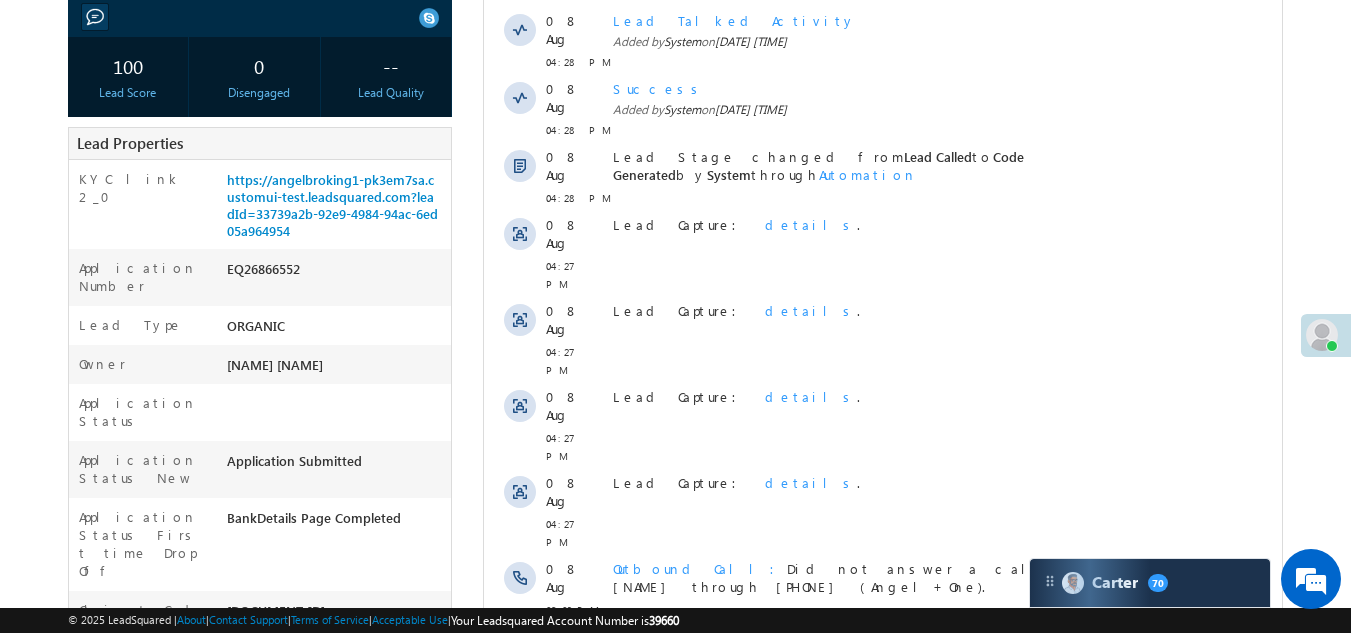 scroll, scrollTop: 400, scrollLeft: 0, axis: vertical 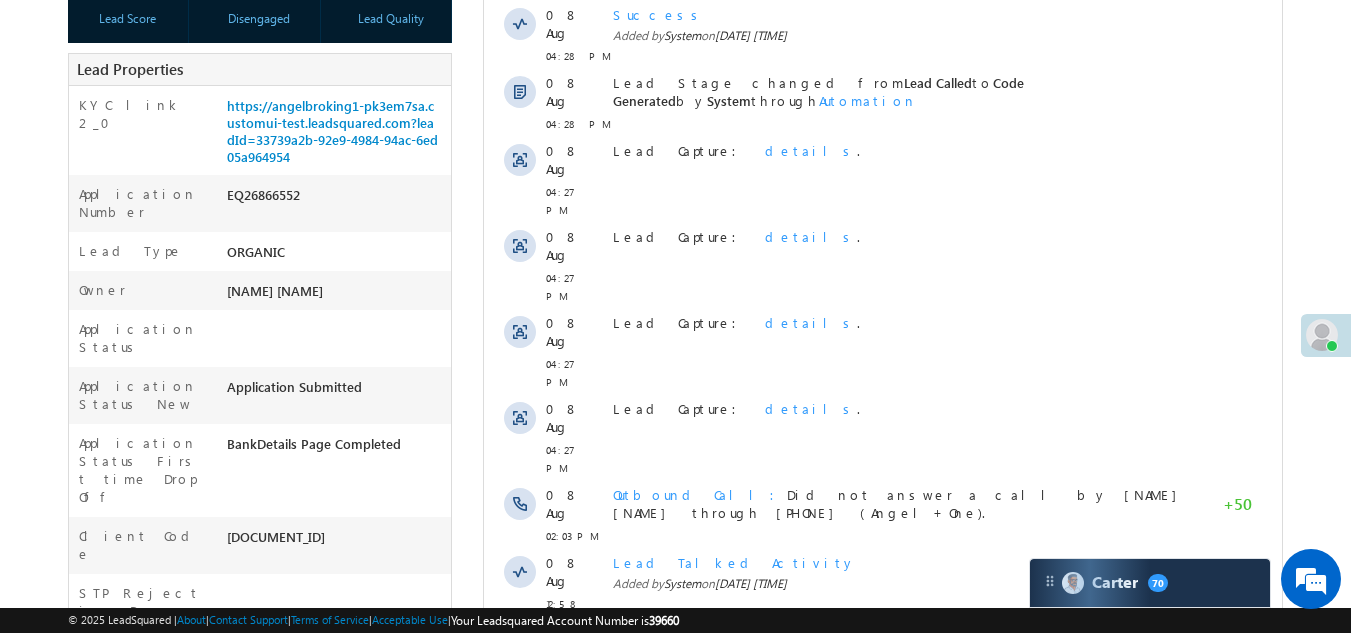 click on "Show More" at bounding box center (883, 752) 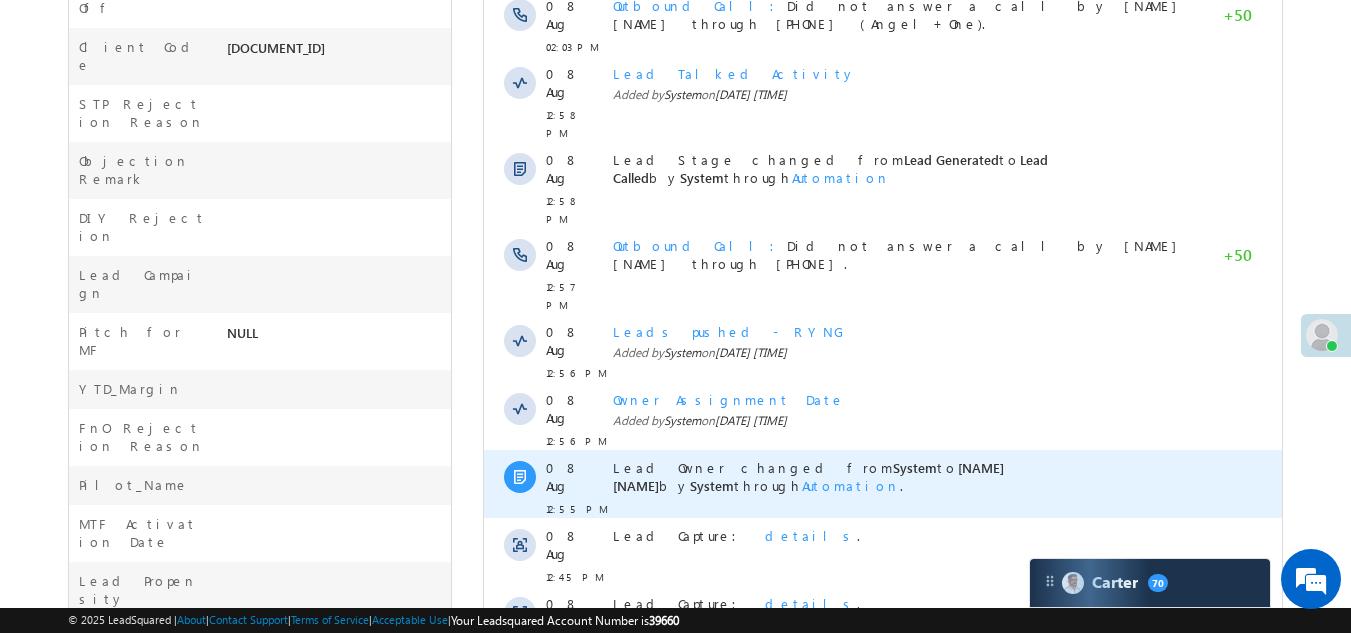 scroll, scrollTop: 1034, scrollLeft: 0, axis: vertical 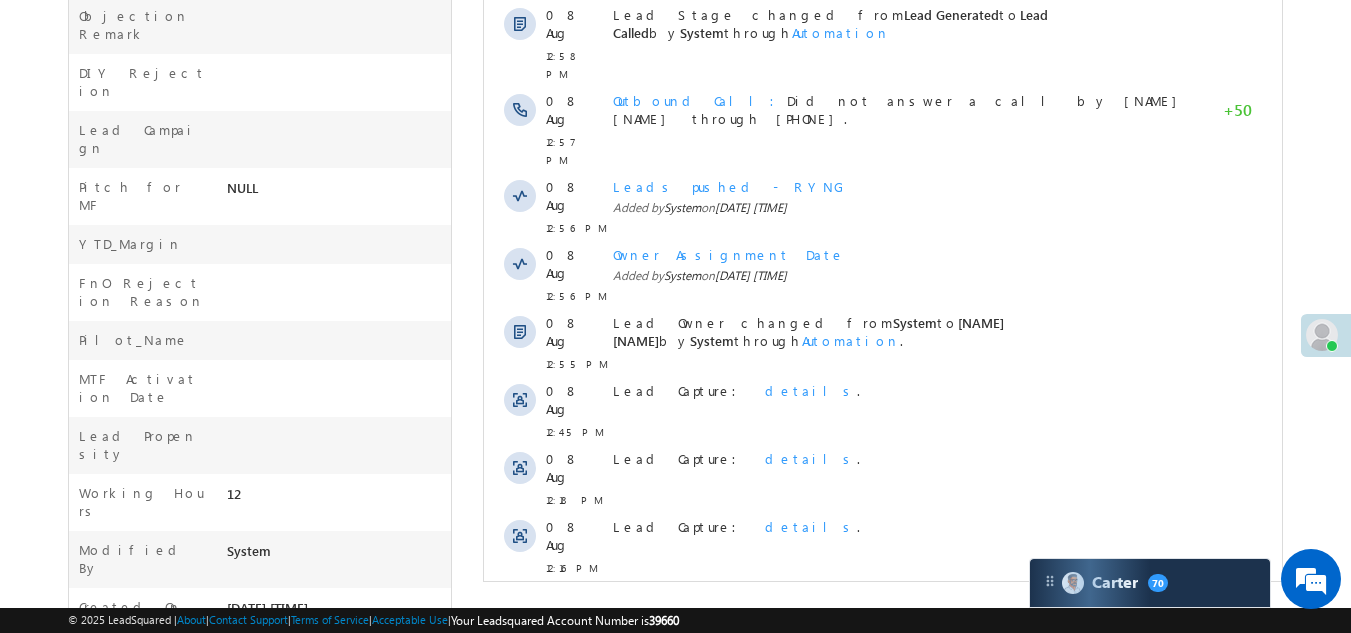 click on "Show More" at bounding box center (883, 816) 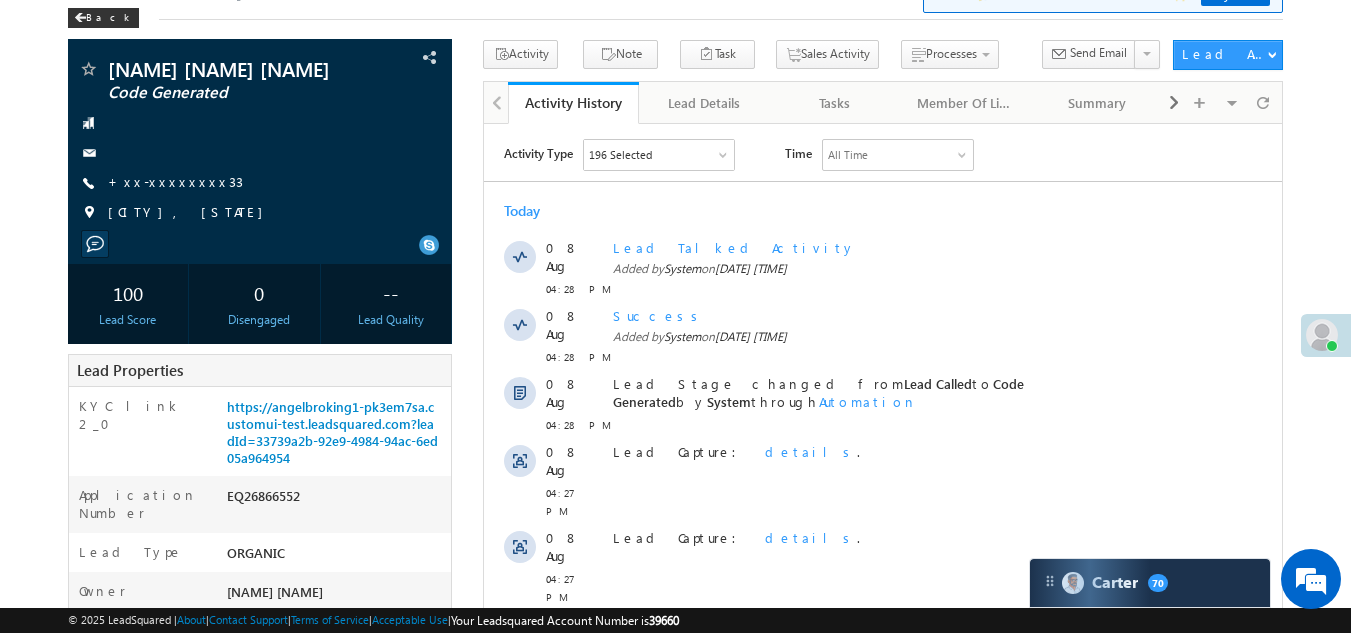 scroll, scrollTop: 0, scrollLeft: 0, axis: both 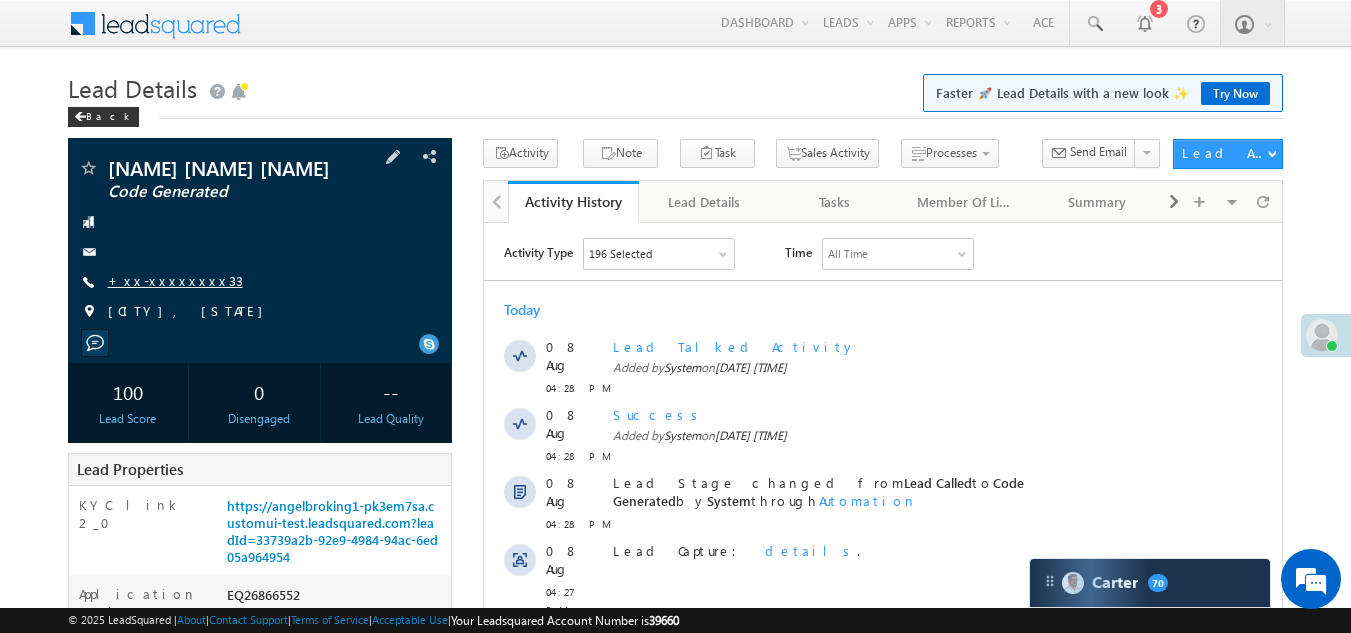 click on "+xx-xxxxxxxx33" at bounding box center [175, 280] 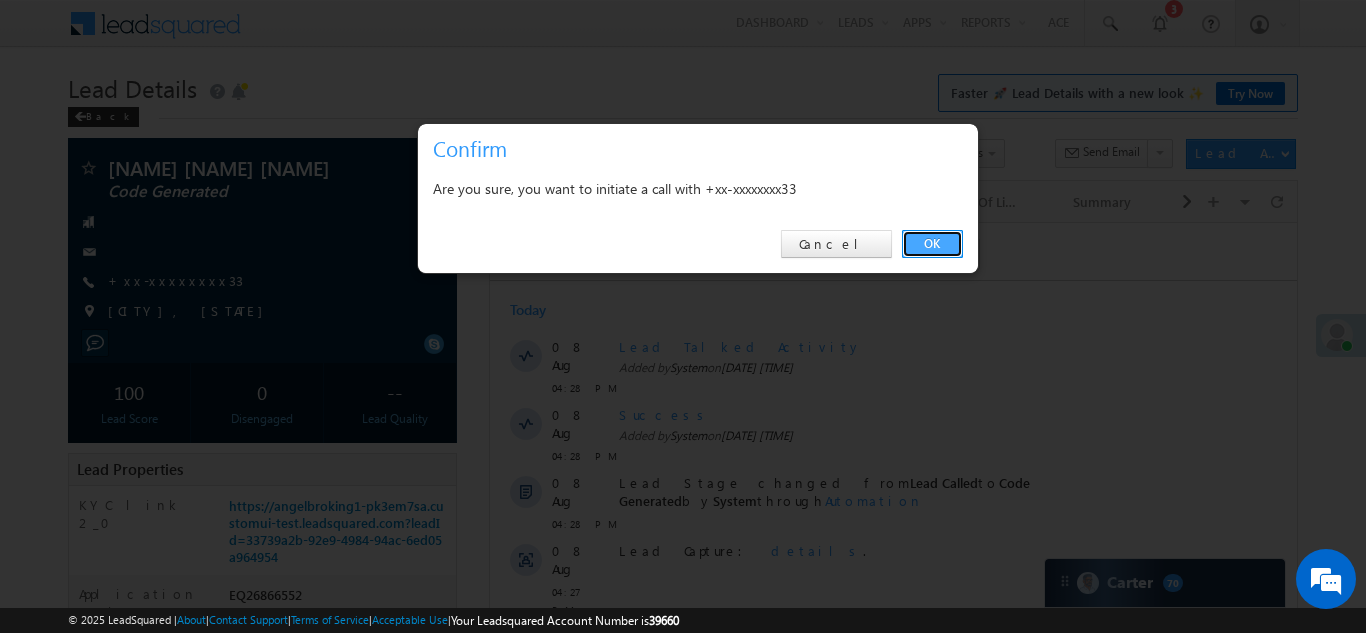 click on "OK" at bounding box center [932, 244] 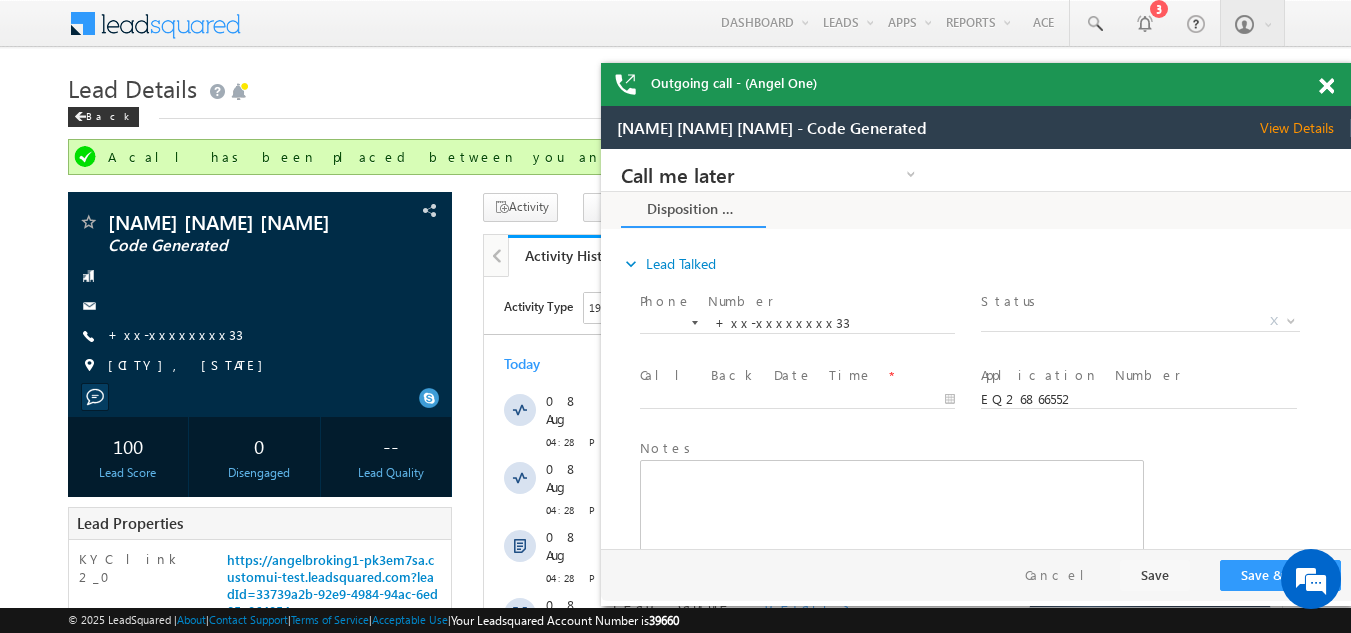 scroll, scrollTop: 0, scrollLeft: 0, axis: both 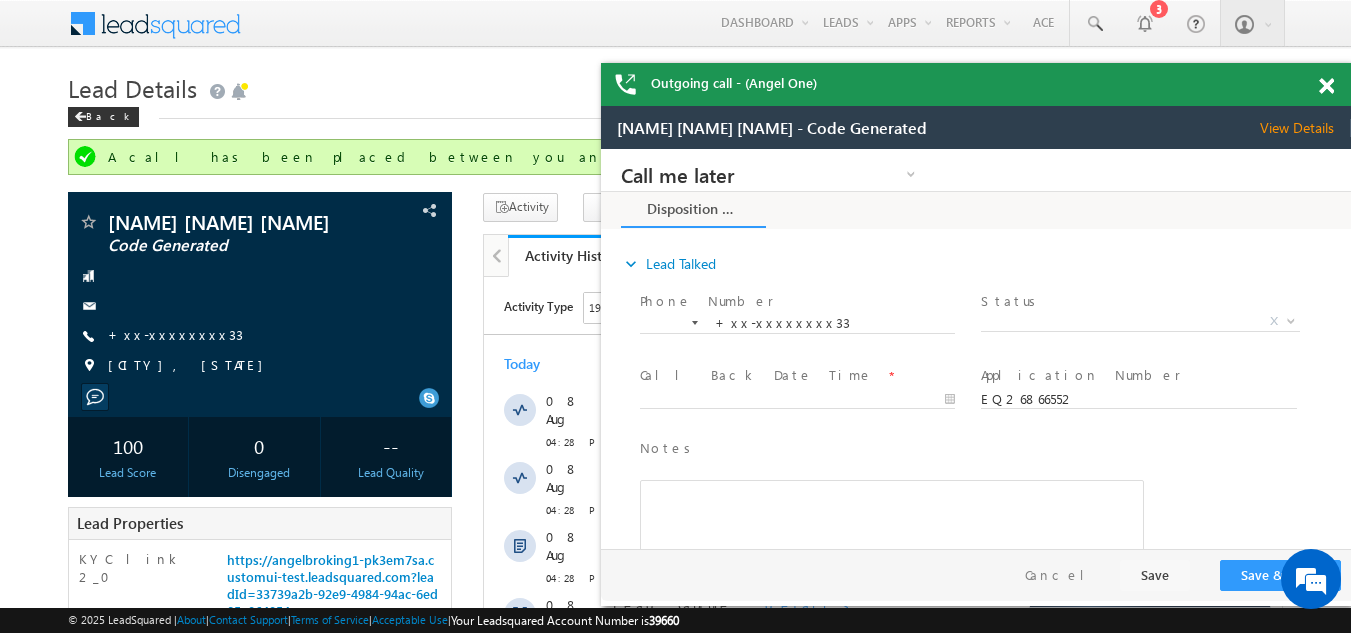 drag, startPoint x: 1542, startPoint y: 385, endPoint x: 995, endPoint y: 237, distance: 566.66833 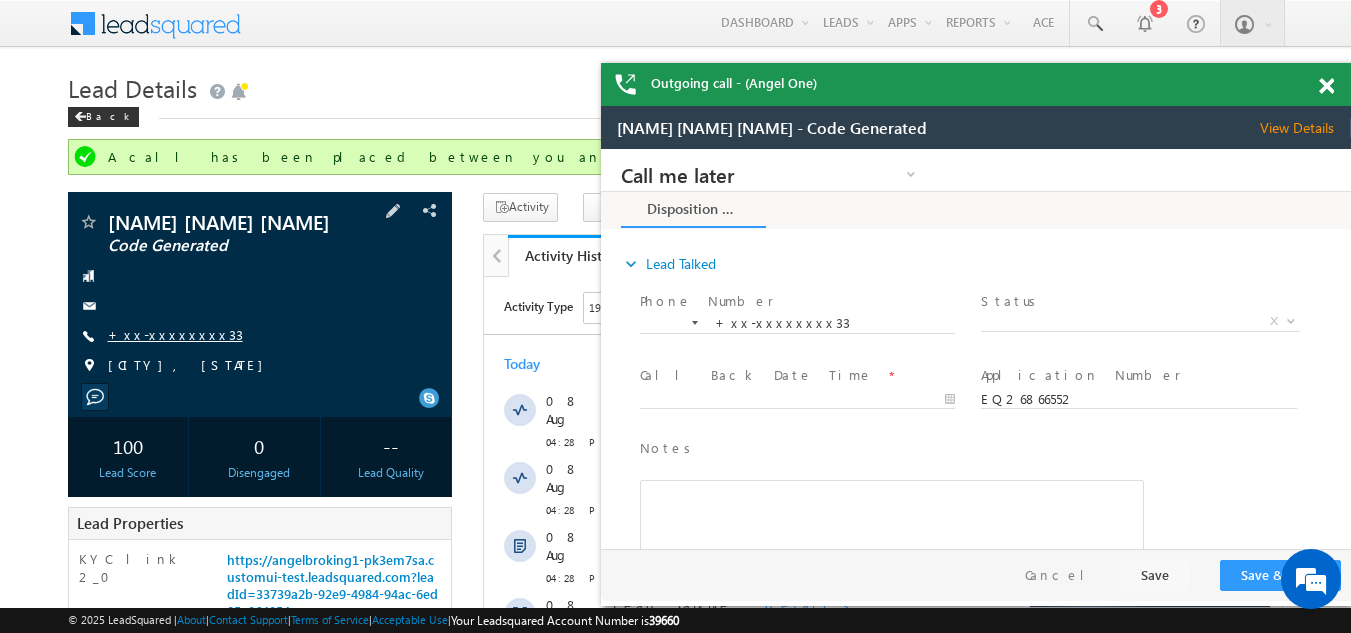 click on "+xx-xxxxxxxx33" at bounding box center (175, 334) 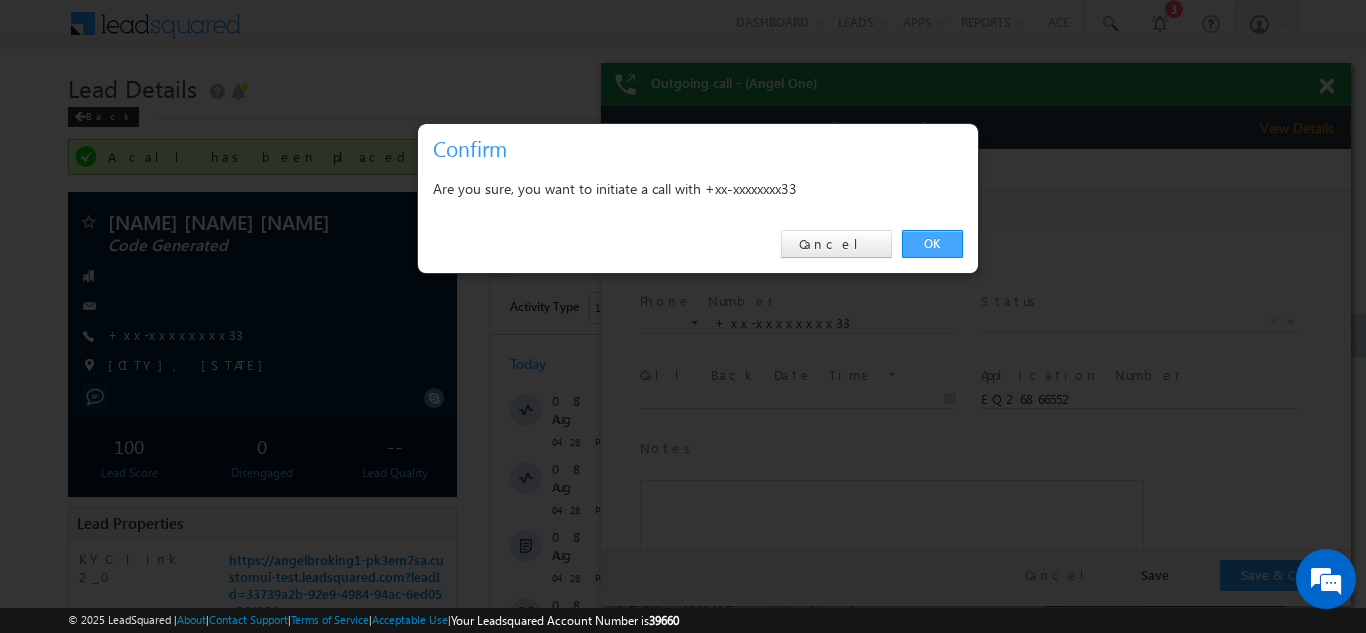 click on "OK" at bounding box center (932, 244) 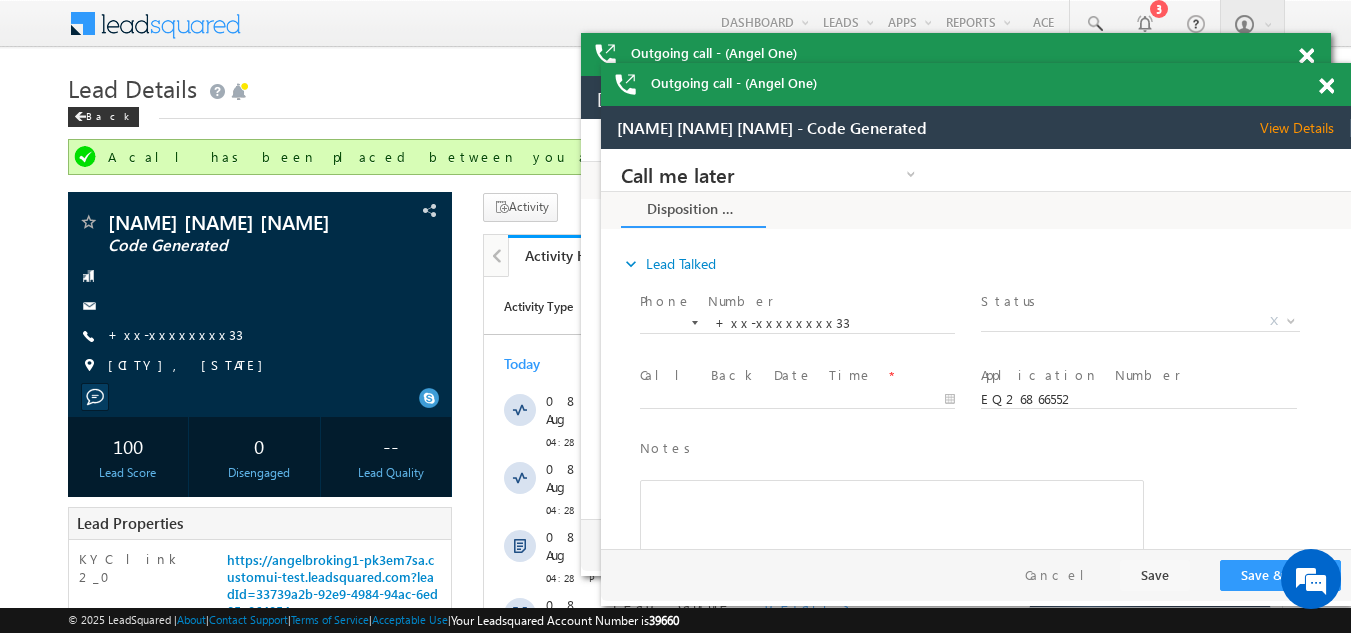 scroll, scrollTop: 0, scrollLeft: 0, axis: both 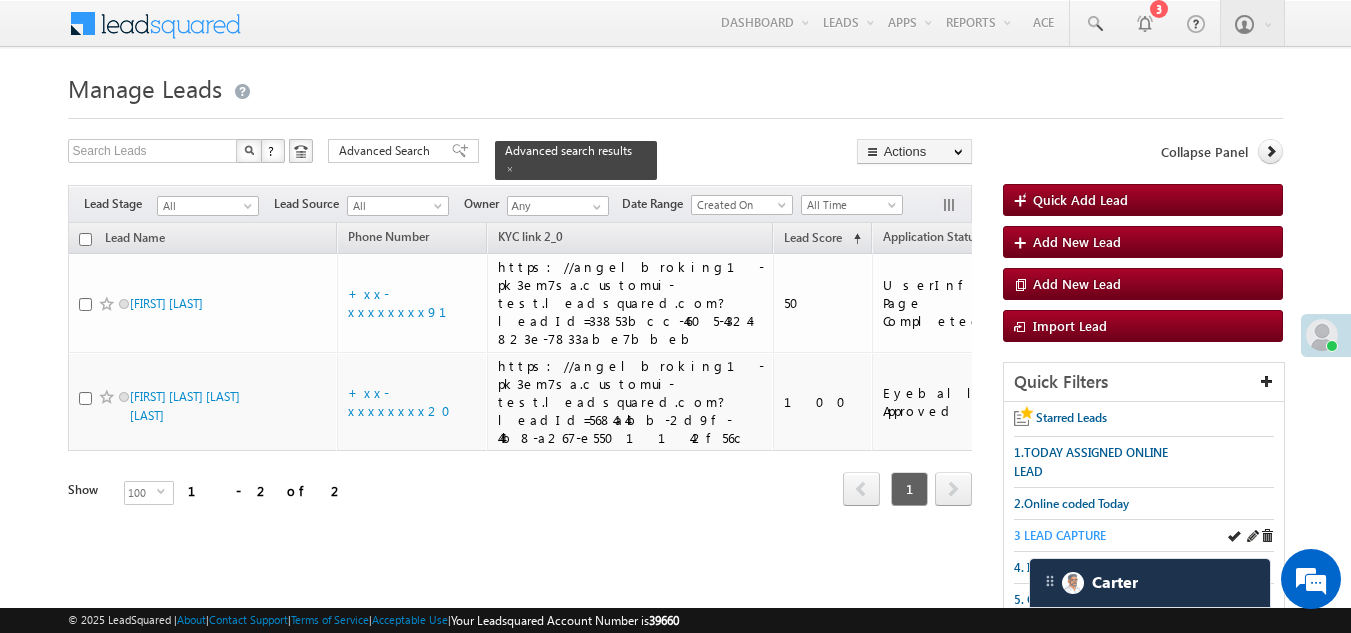 click on "3 LEAD CAPTURE" at bounding box center (1060, 535) 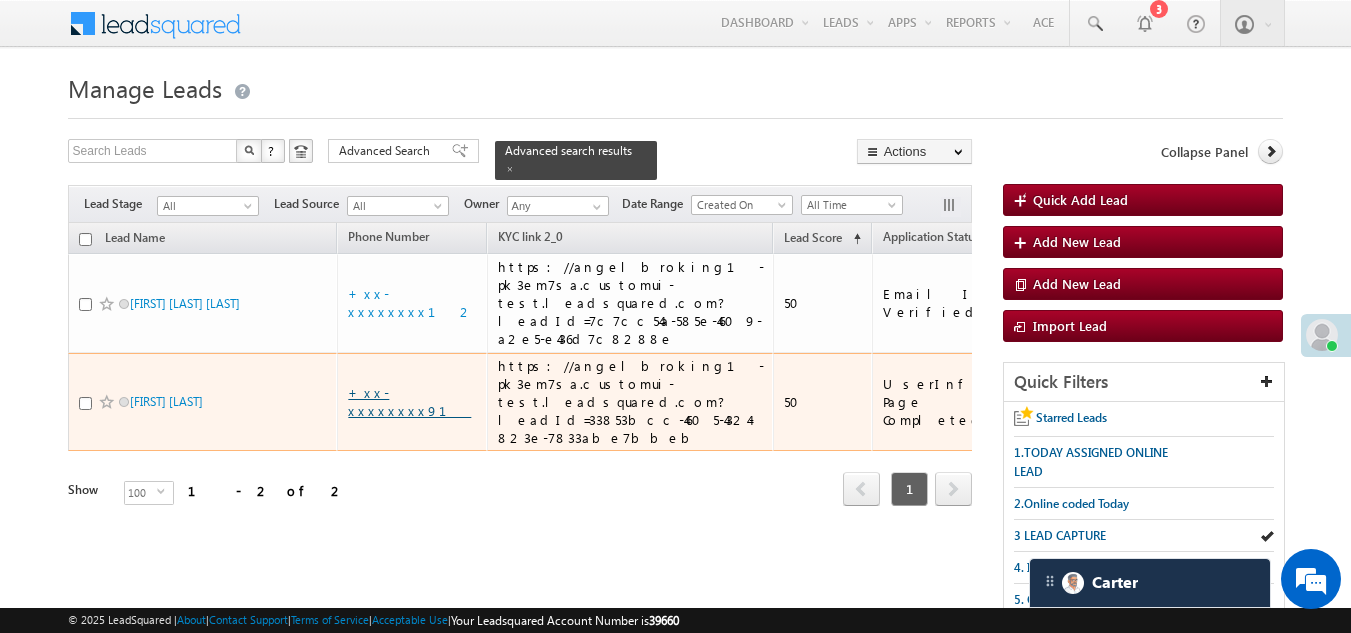 click on "+xx-xxxxxxxx91" at bounding box center (409, 401) 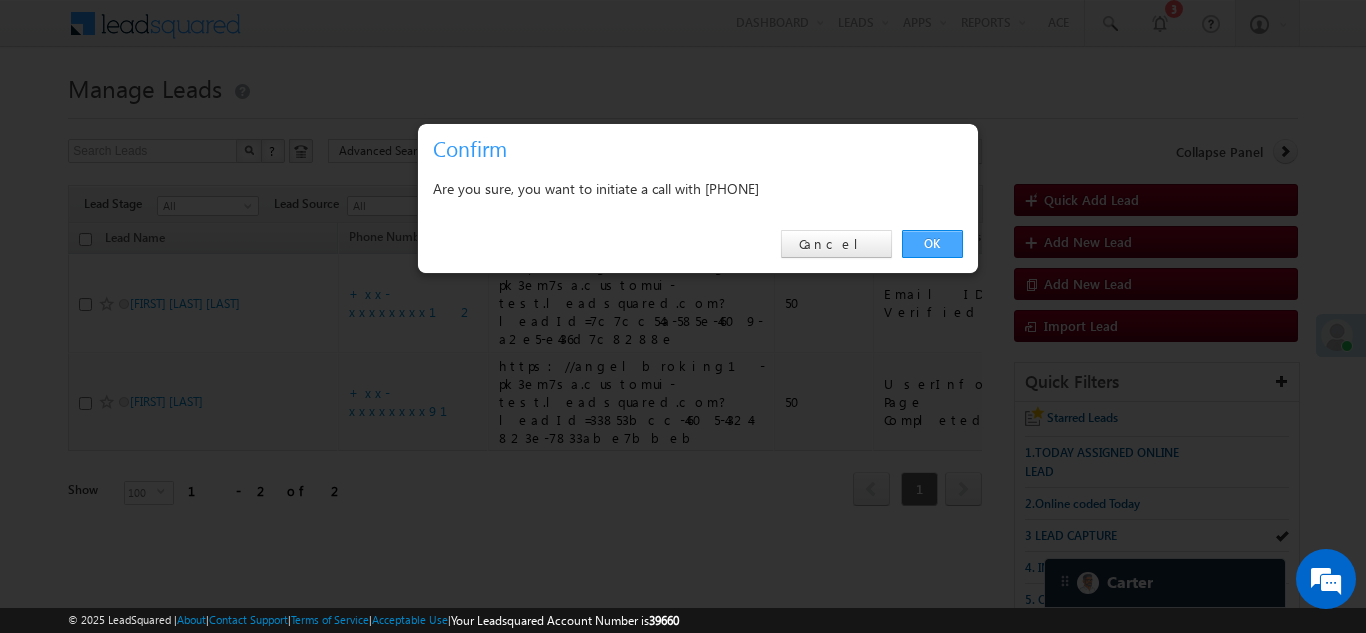 click on "OK" at bounding box center (932, 244) 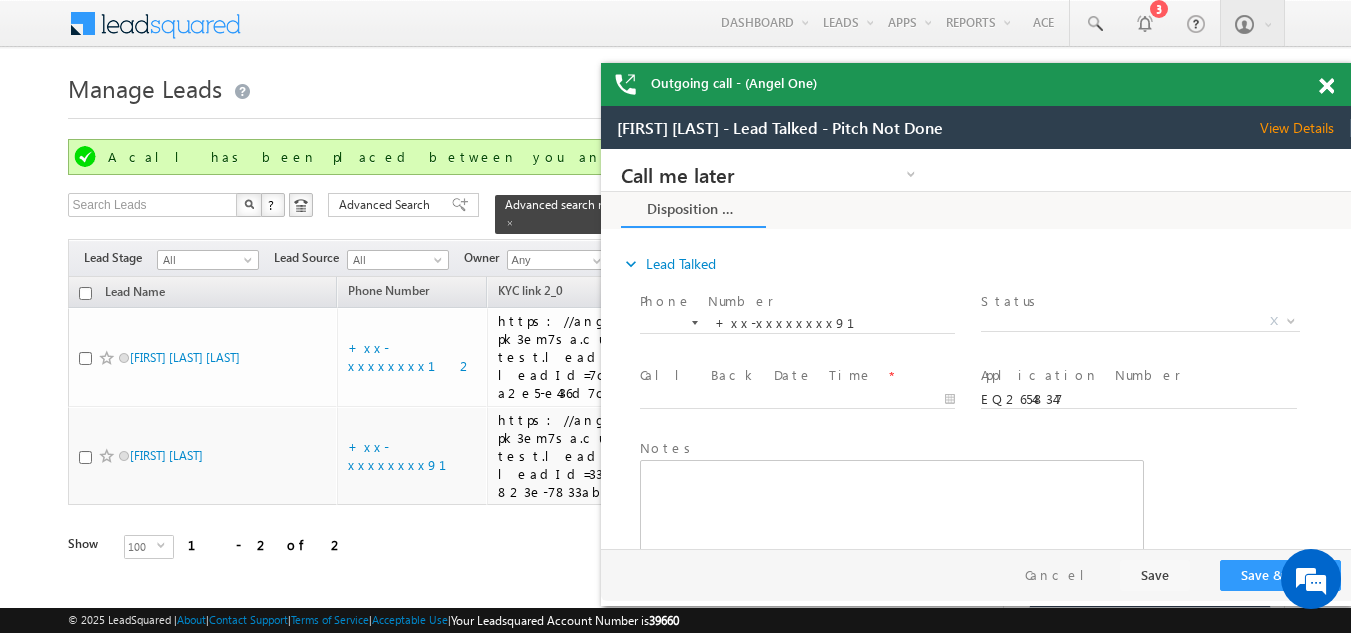 scroll, scrollTop: 0, scrollLeft: 0, axis: both 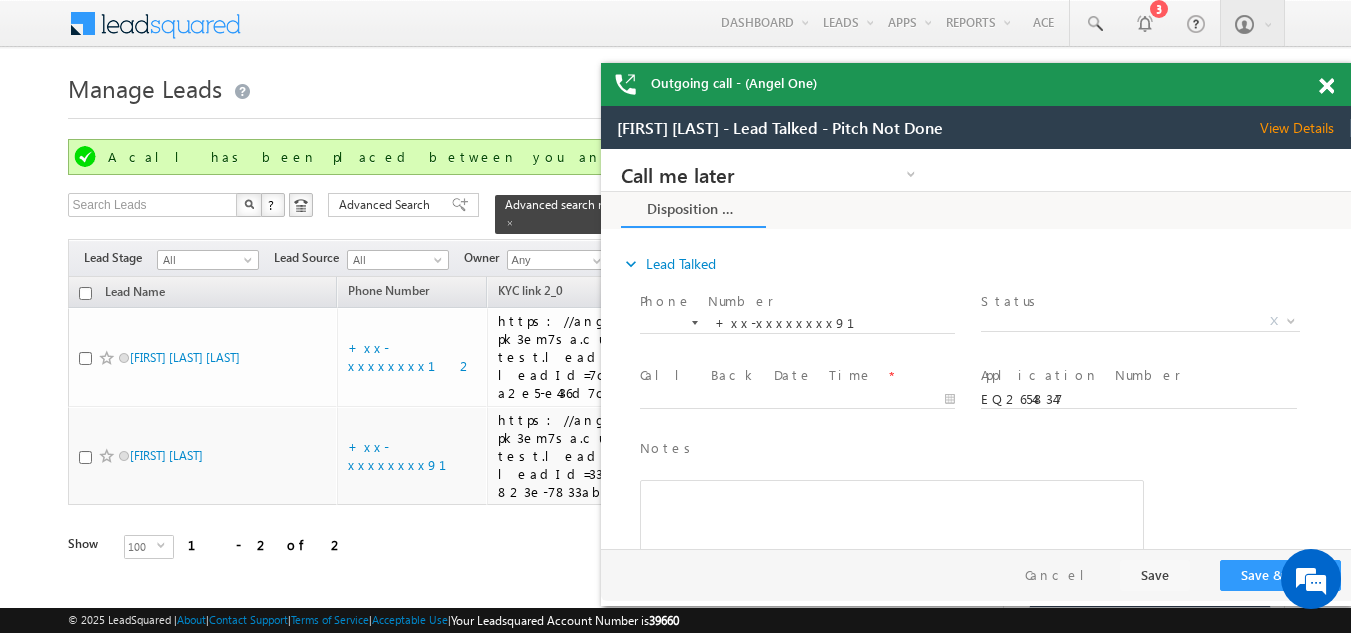 click at bounding box center (1326, 86) 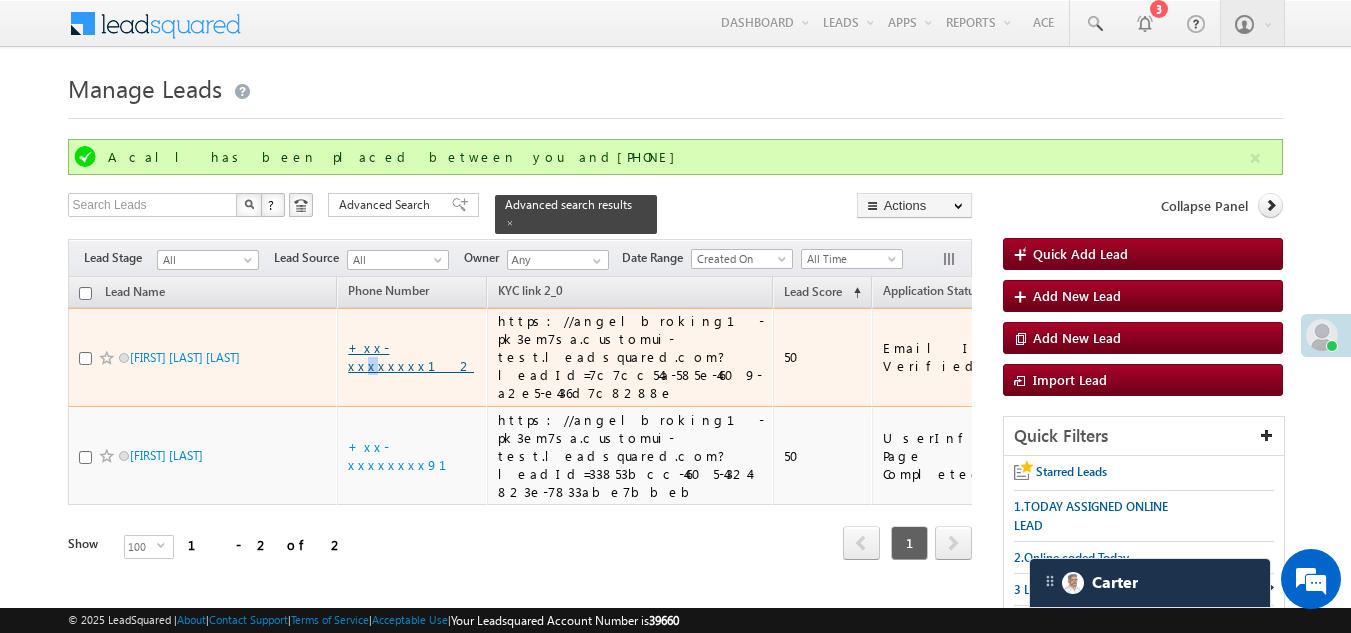 click on "+xx-xxxxxxxx12" at bounding box center (411, 356) 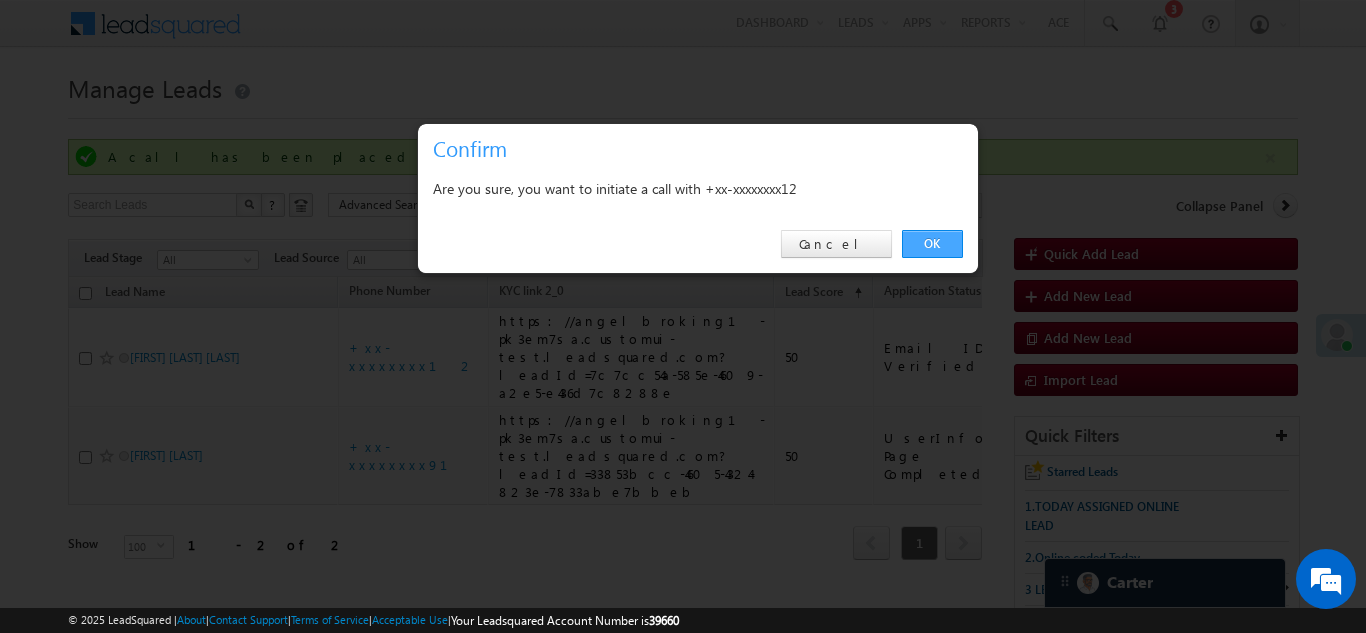 click on "OK" at bounding box center (932, 244) 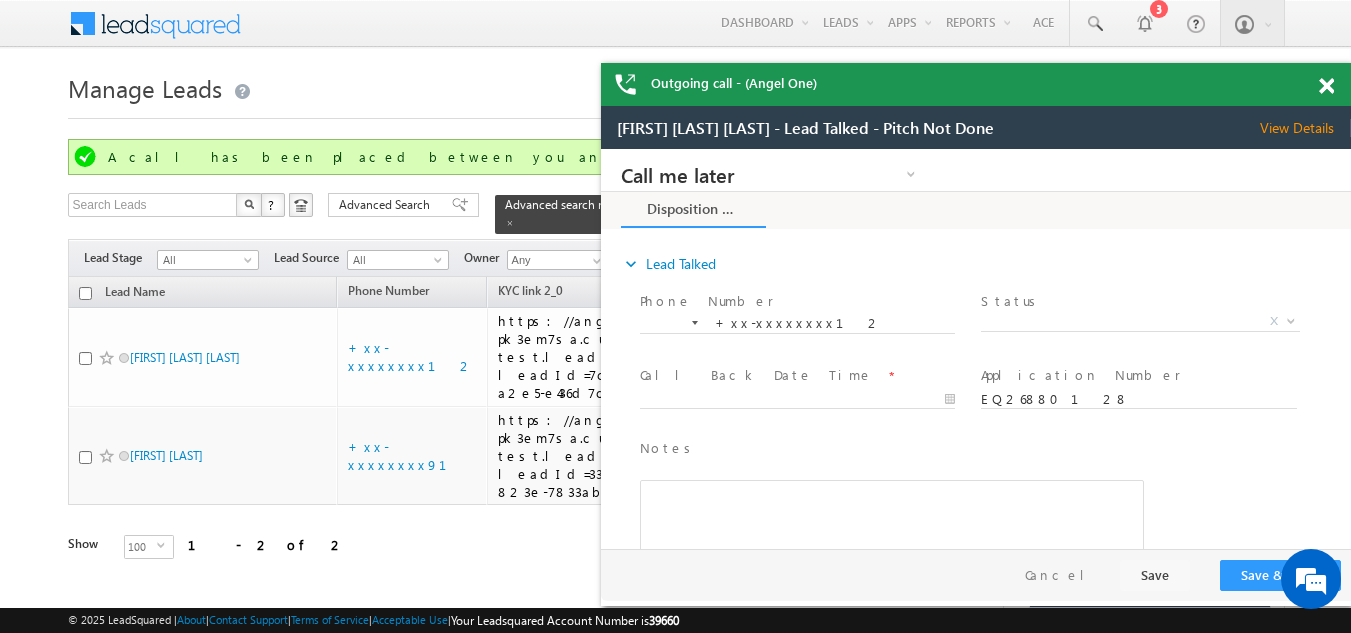 scroll, scrollTop: 0, scrollLeft: 0, axis: both 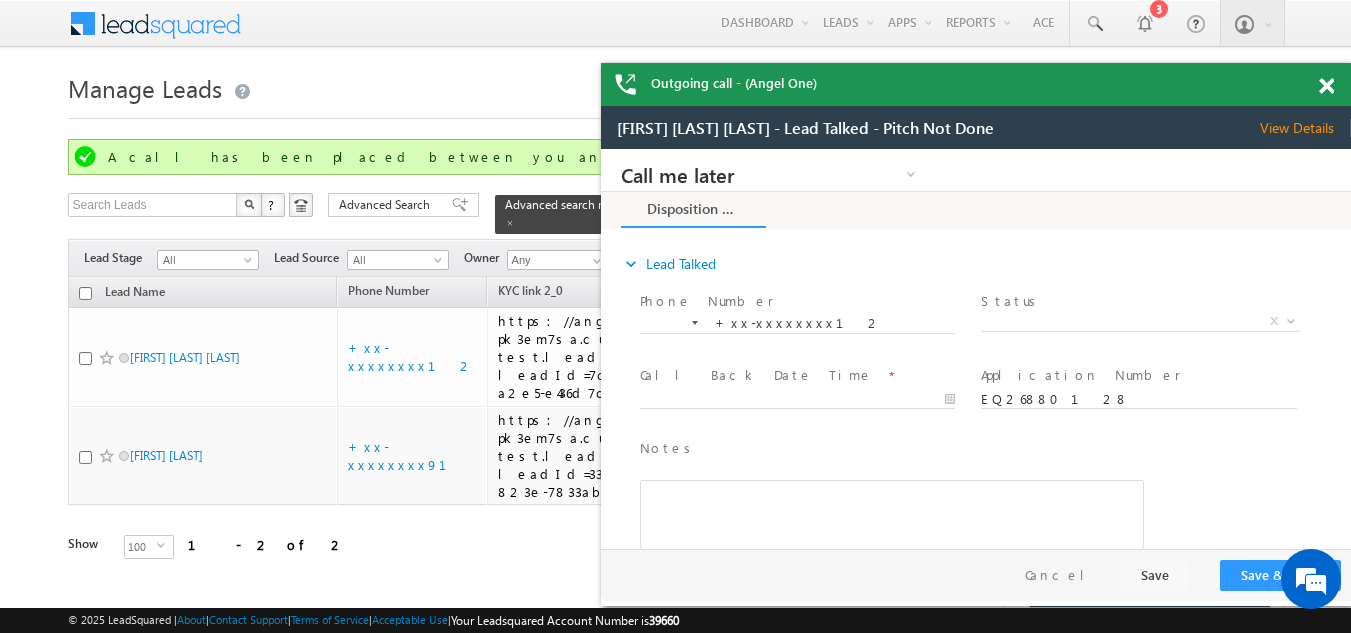 click at bounding box center [1326, 86] 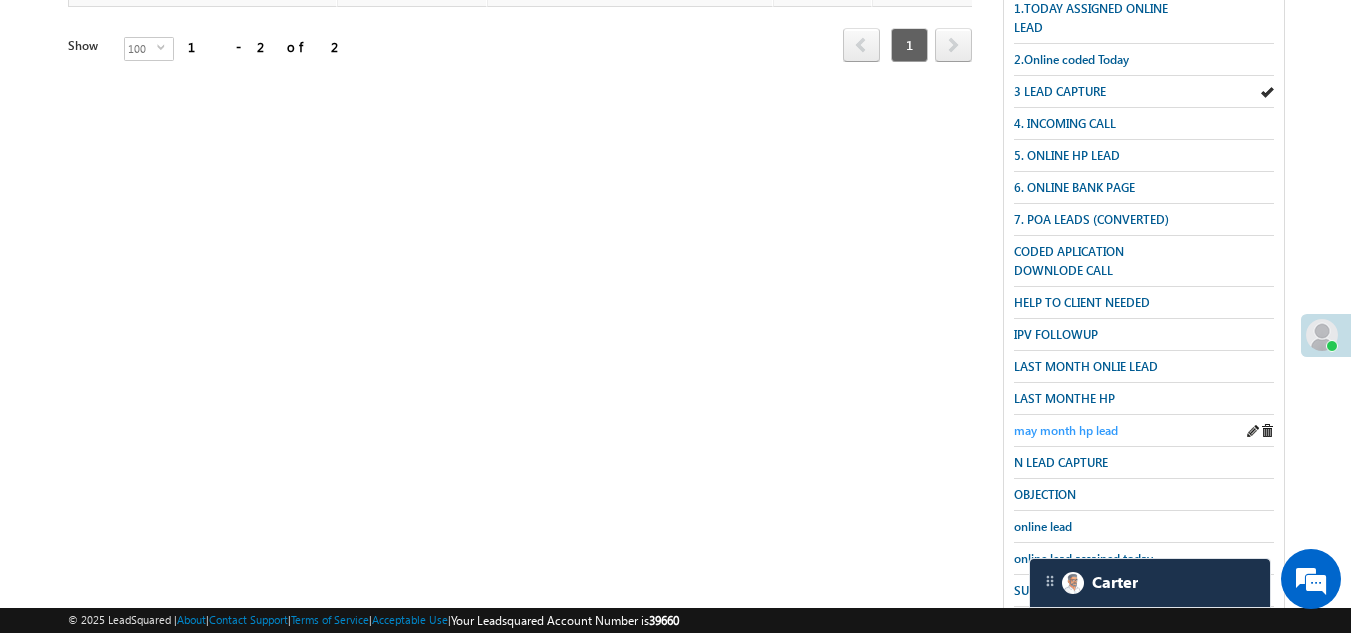 scroll, scrollTop: 500, scrollLeft: 0, axis: vertical 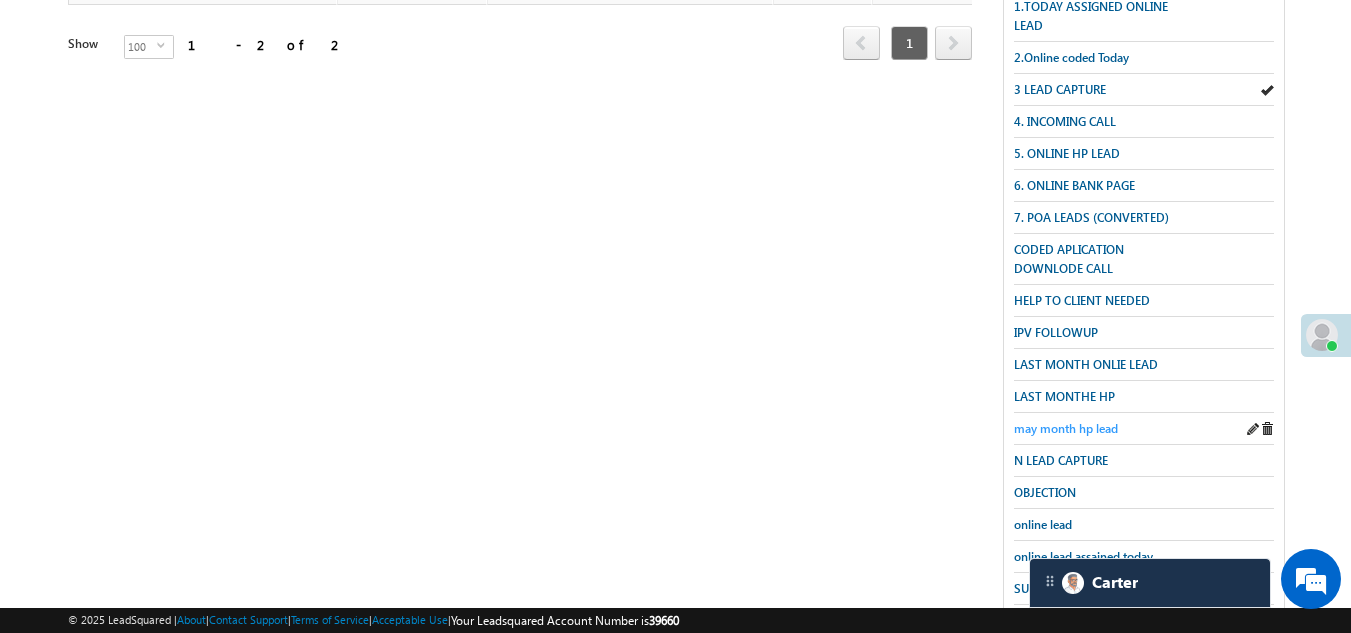 click on "may month hp lead" at bounding box center (1066, 428) 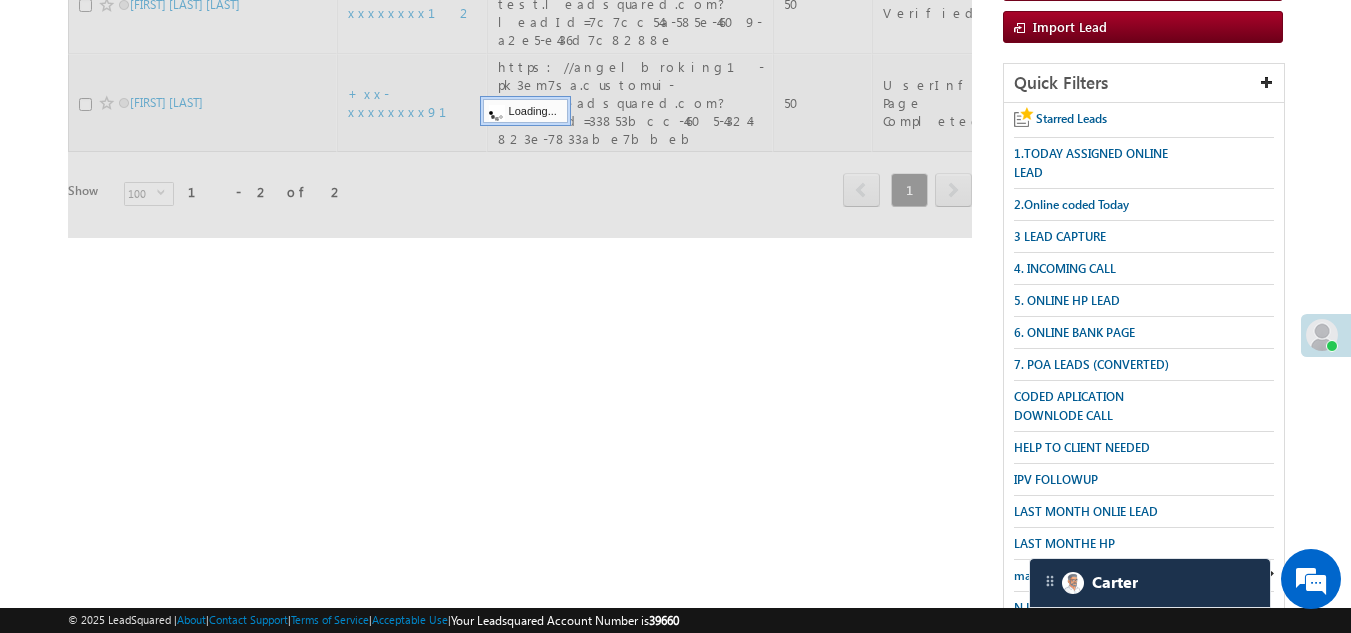 scroll, scrollTop: 100, scrollLeft: 0, axis: vertical 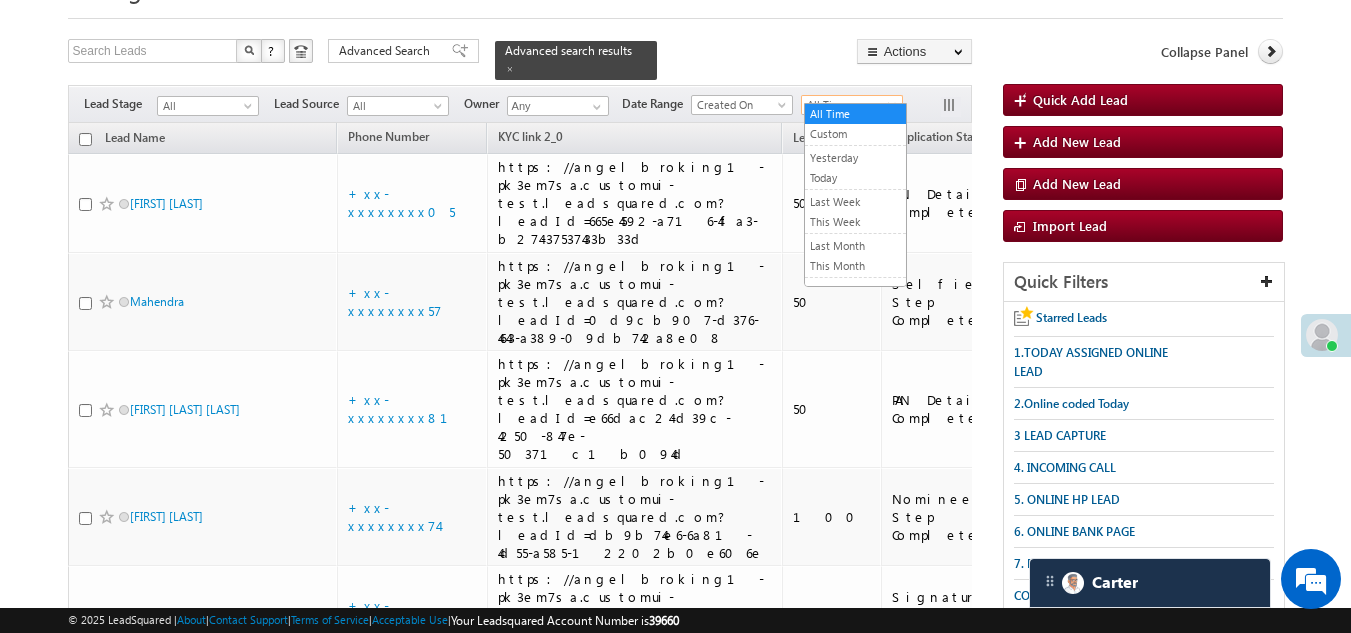 click on "All Time" at bounding box center [849, 105] 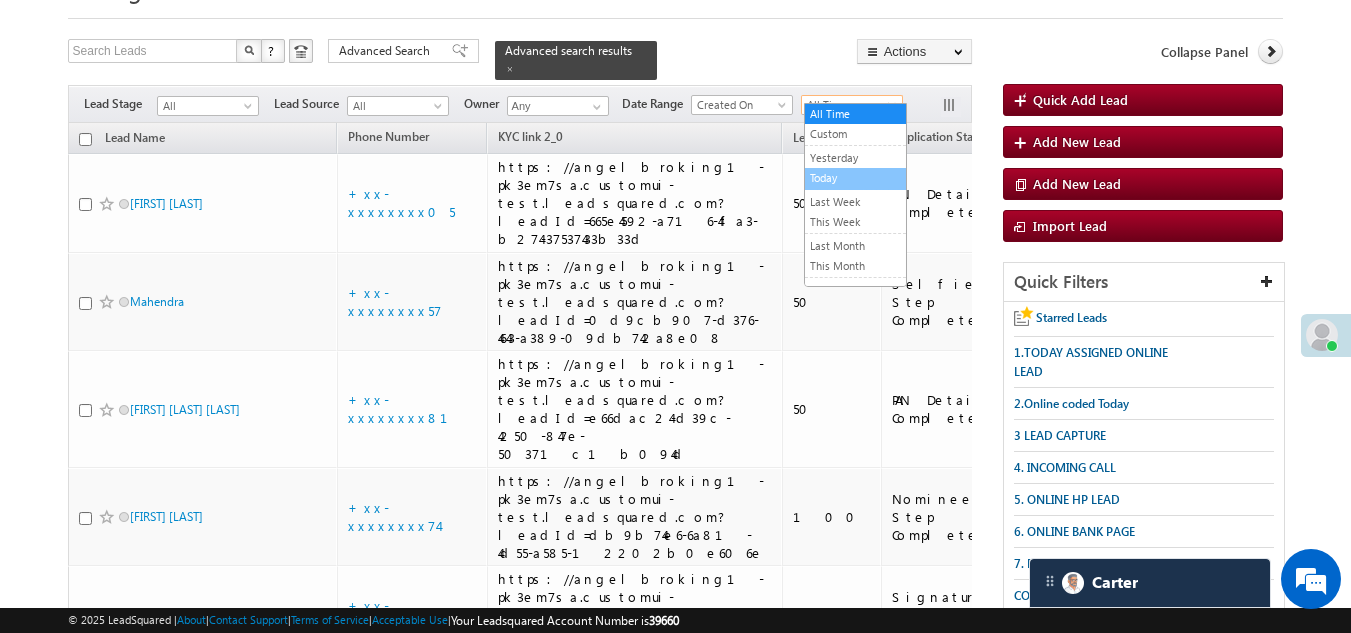 click on "Today" at bounding box center [855, 178] 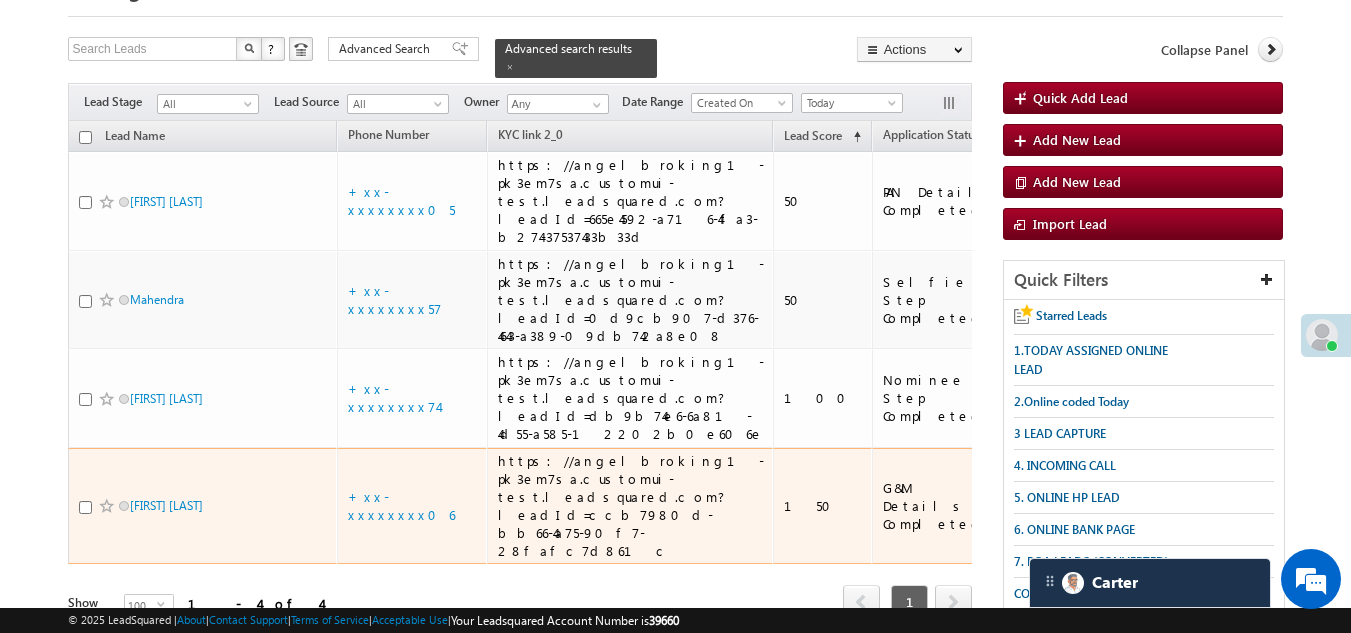 scroll, scrollTop: 100, scrollLeft: 0, axis: vertical 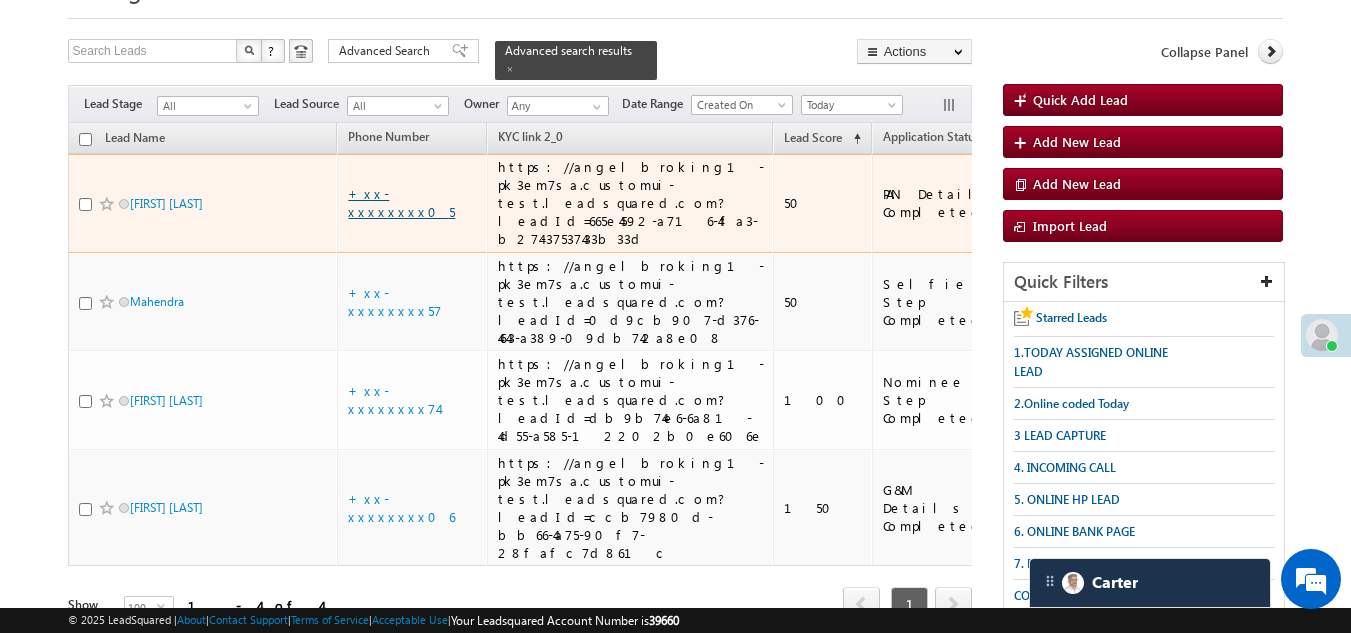 click on "+xx-xxxxxxxx05" at bounding box center (401, 202) 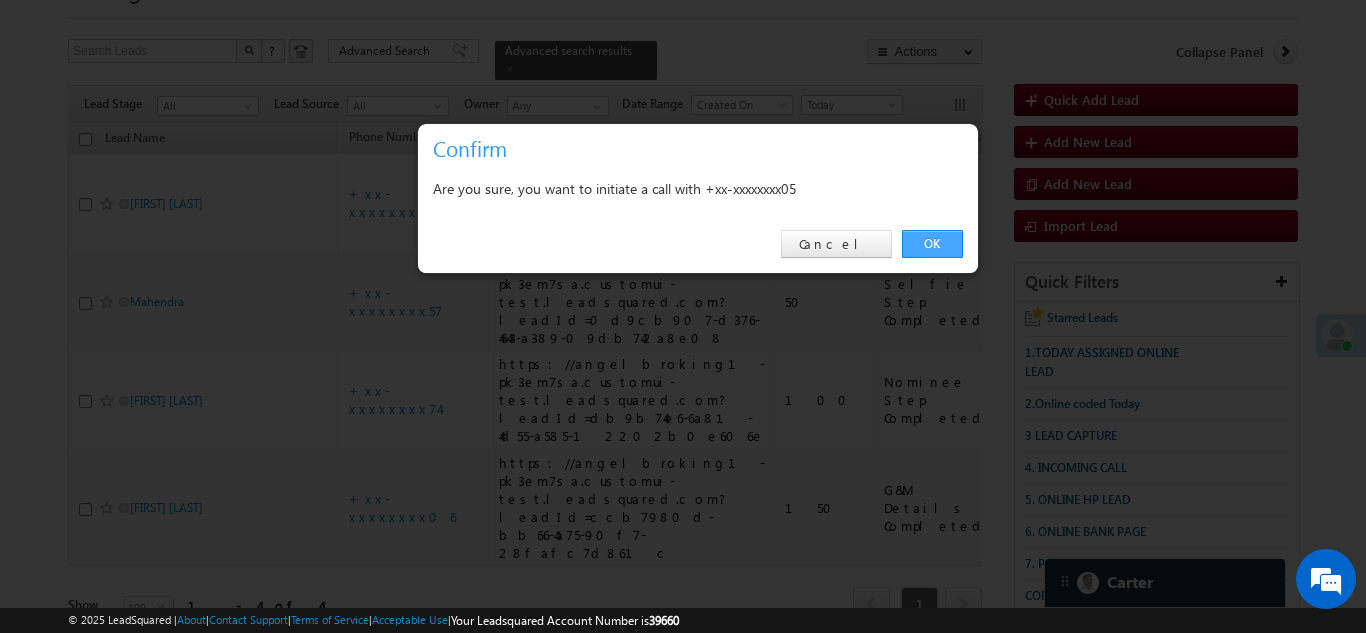 click on "OK" at bounding box center [932, 244] 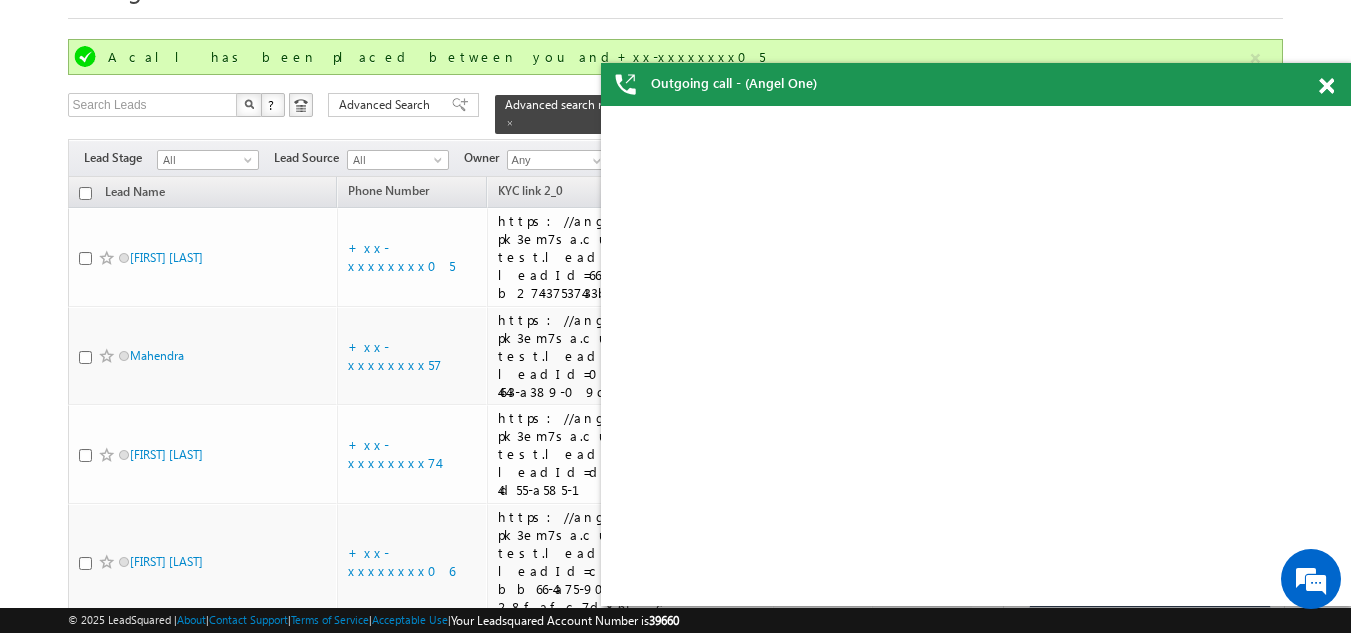 scroll, scrollTop: 0, scrollLeft: 0, axis: both 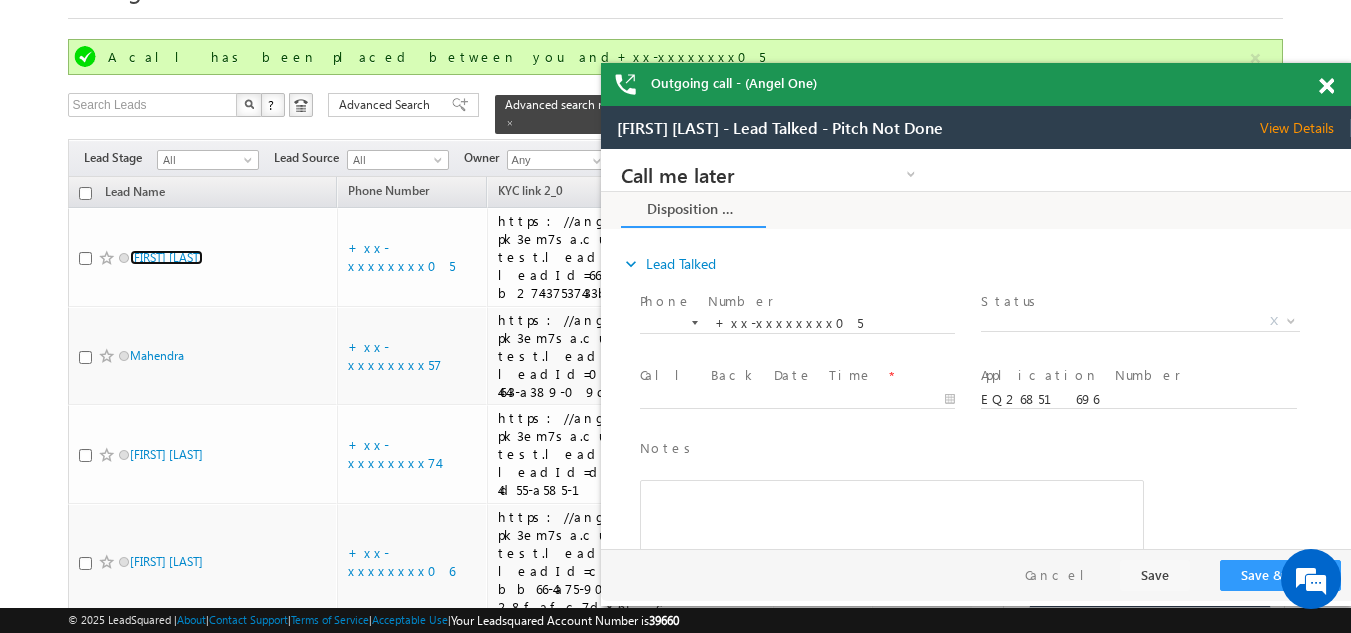 click at bounding box center [1326, 86] 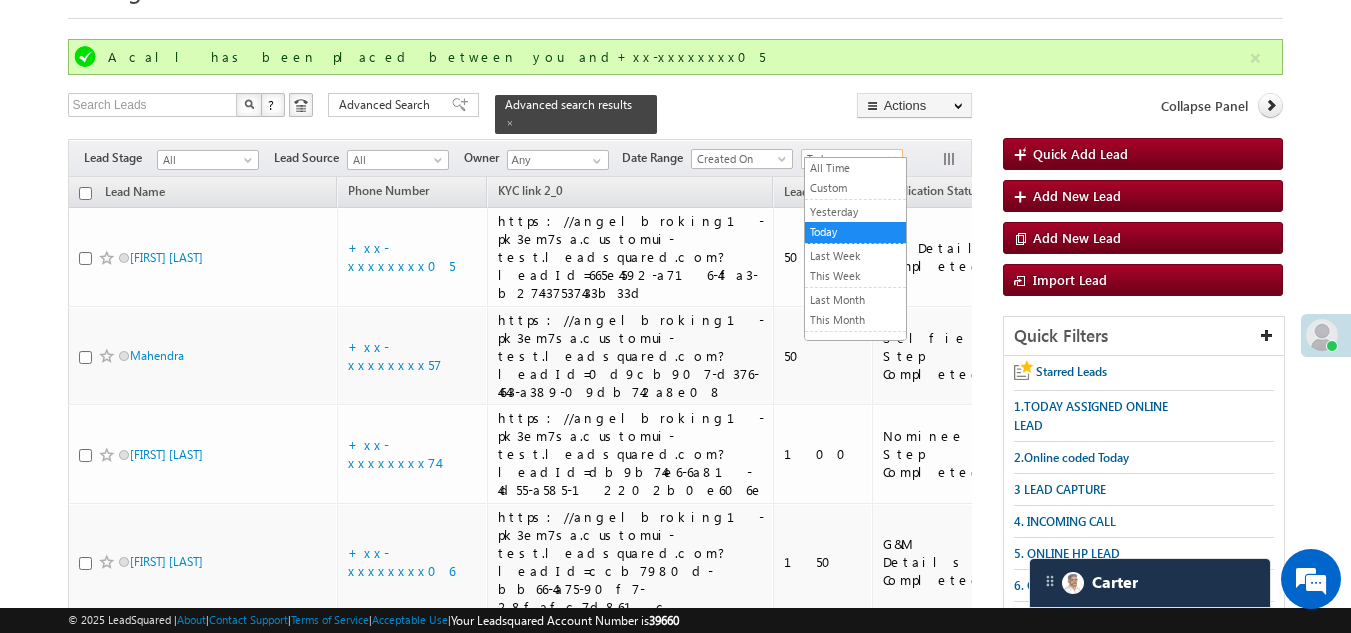 click on "Today" at bounding box center (849, 159) 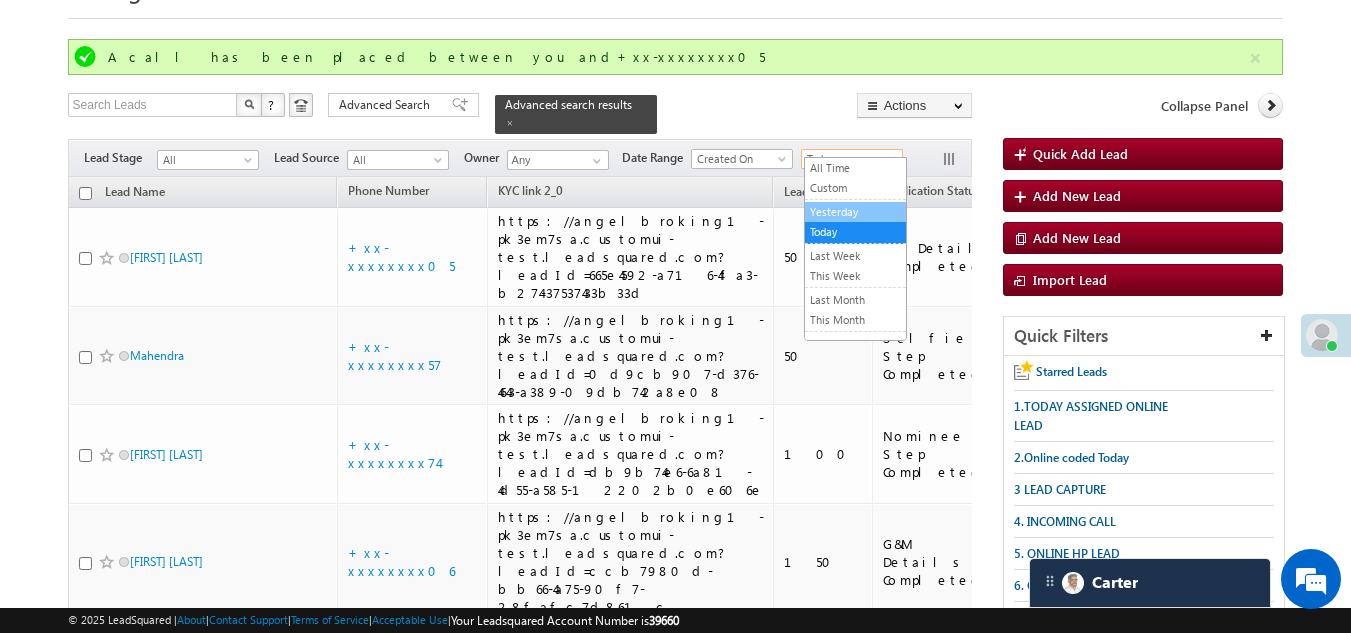 click on "Yesterday" at bounding box center [855, 212] 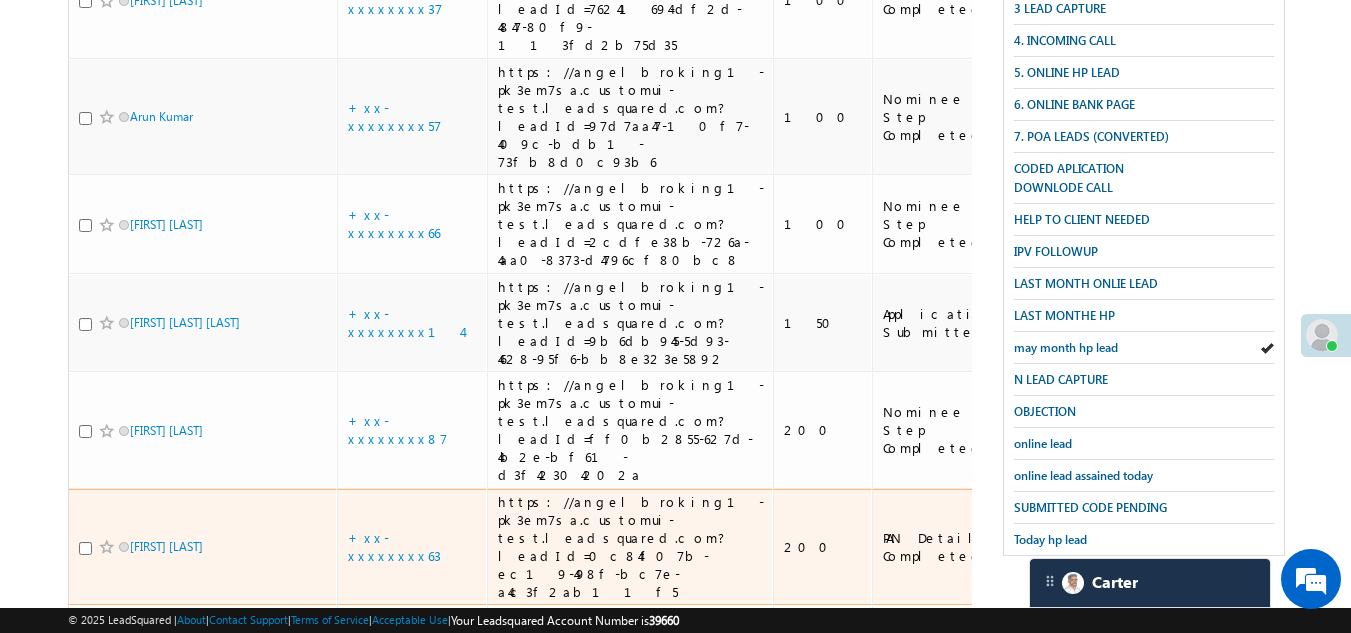 scroll, scrollTop: 500, scrollLeft: 0, axis: vertical 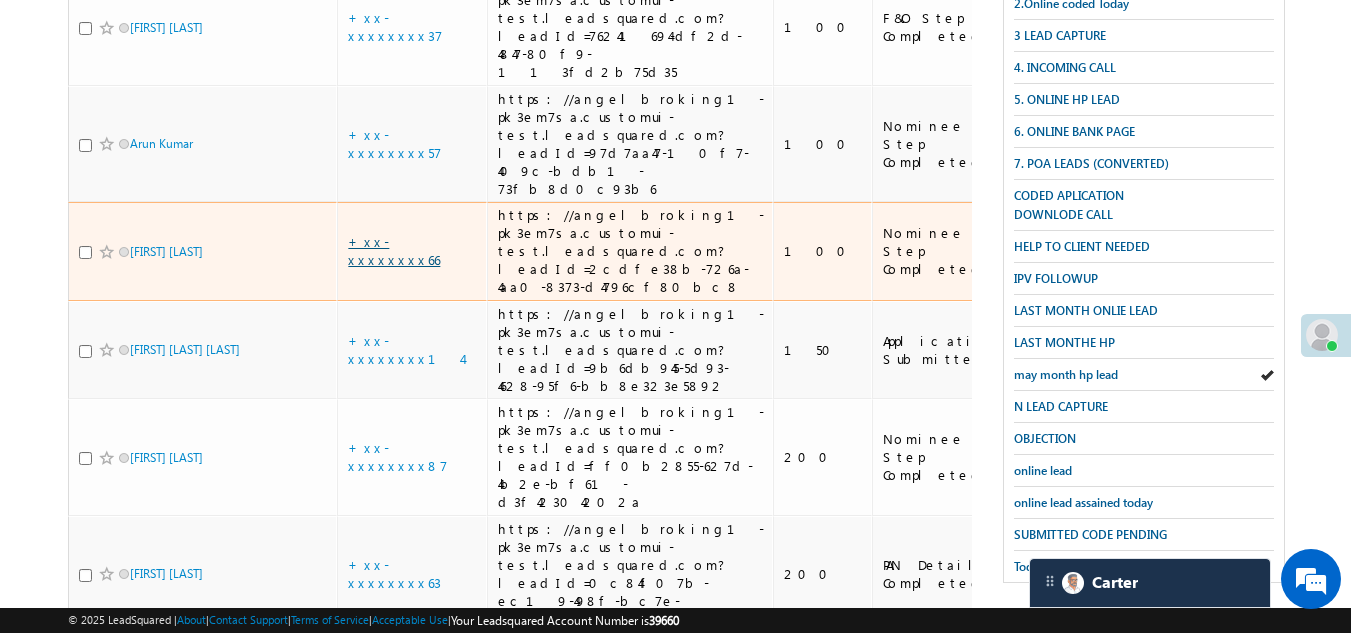 click on "+xx-xxxxxxxx66" at bounding box center [394, 250] 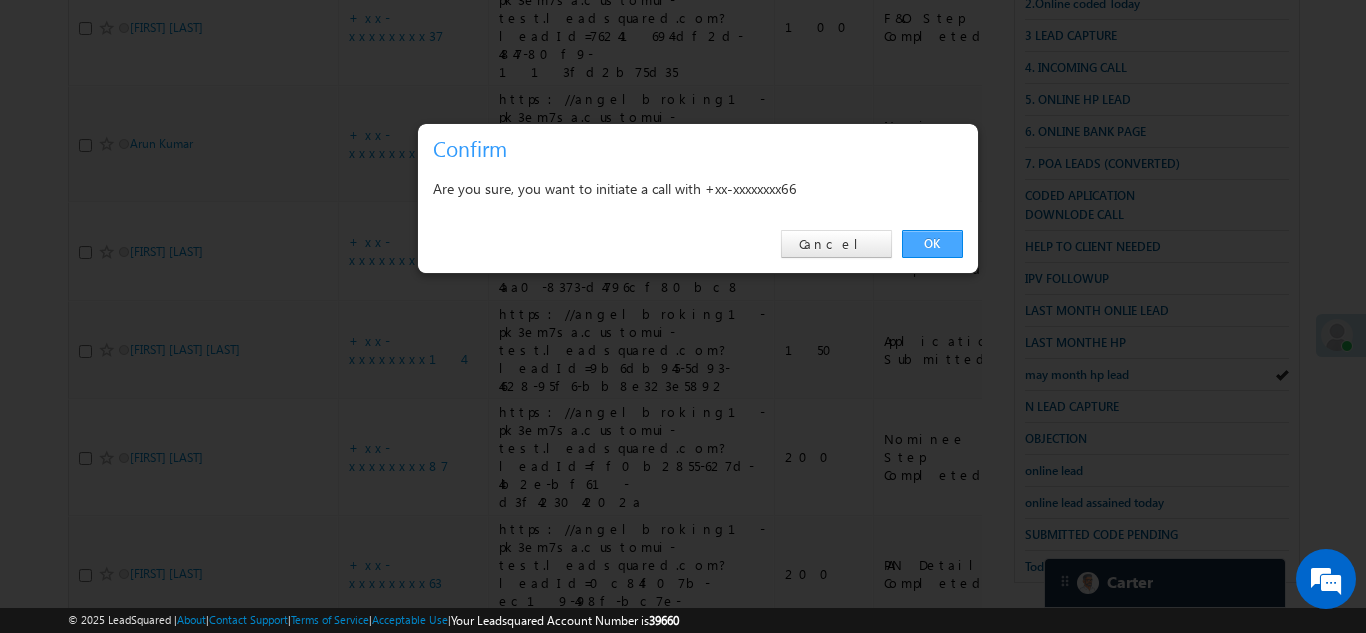 click on "OK" at bounding box center (932, 244) 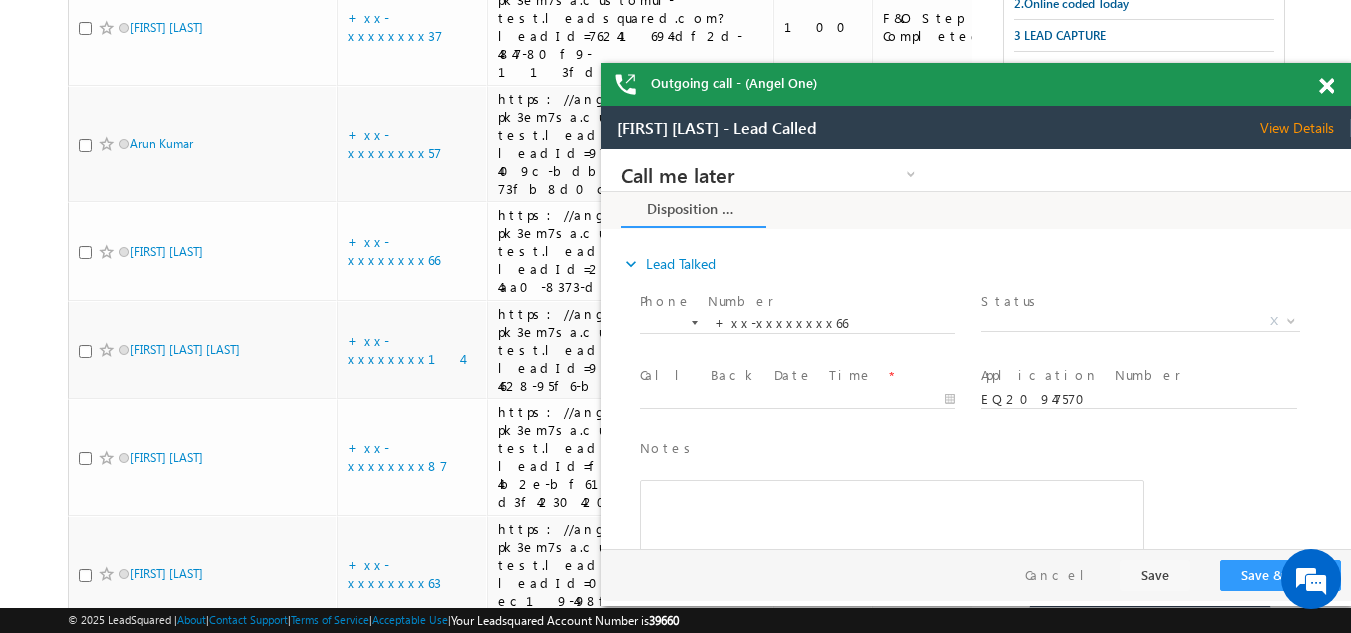 scroll, scrollTop: 0, scrollLeft: 0, axis: both 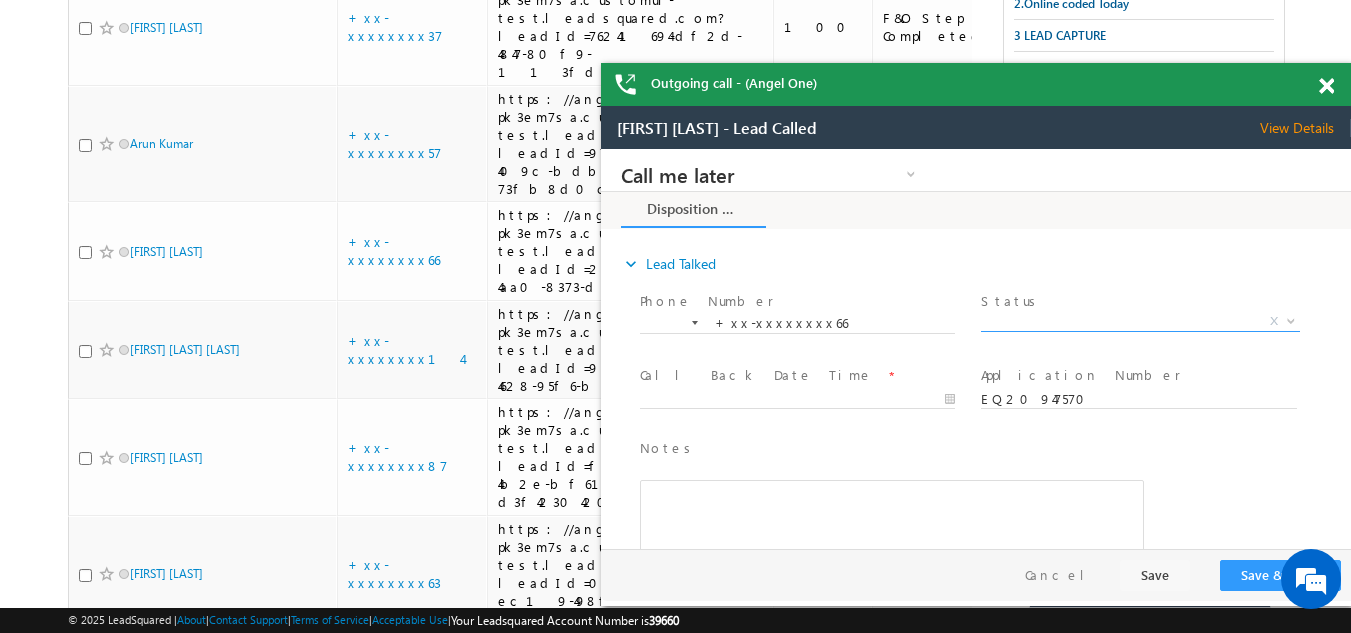 click on "X" at bounding box center [1140, 322] 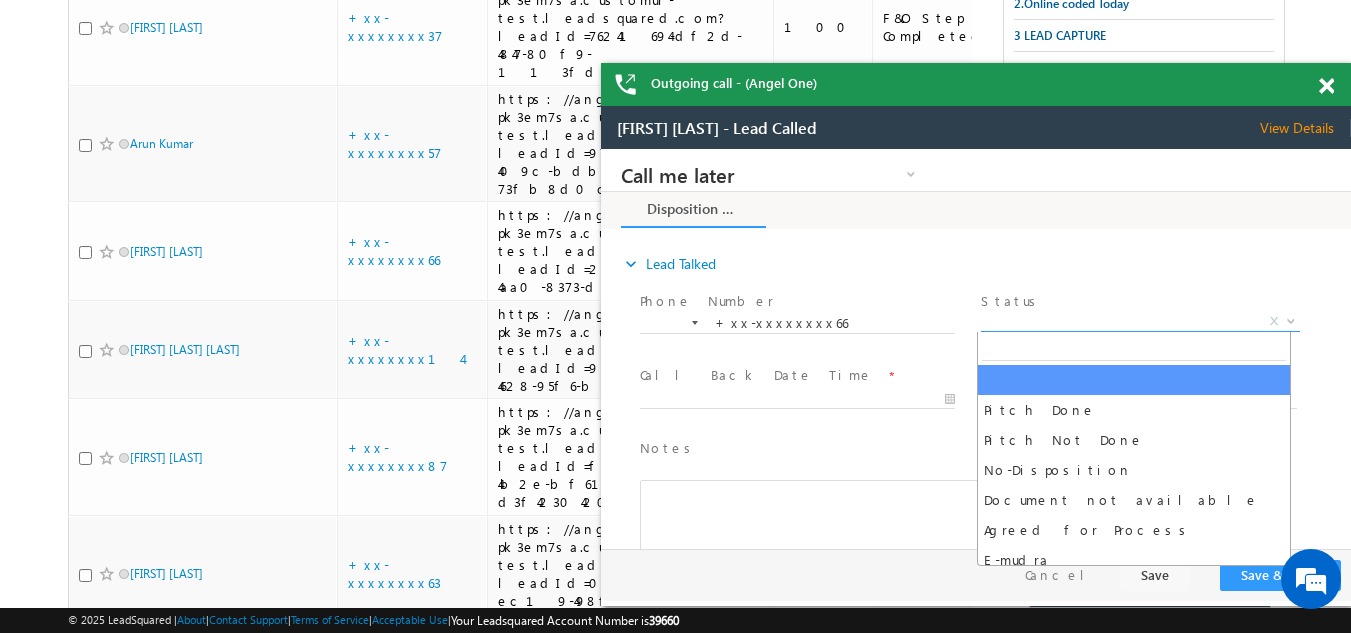 click on "Outgoing call -  (Angel One)" at bounding box center [976, 84] 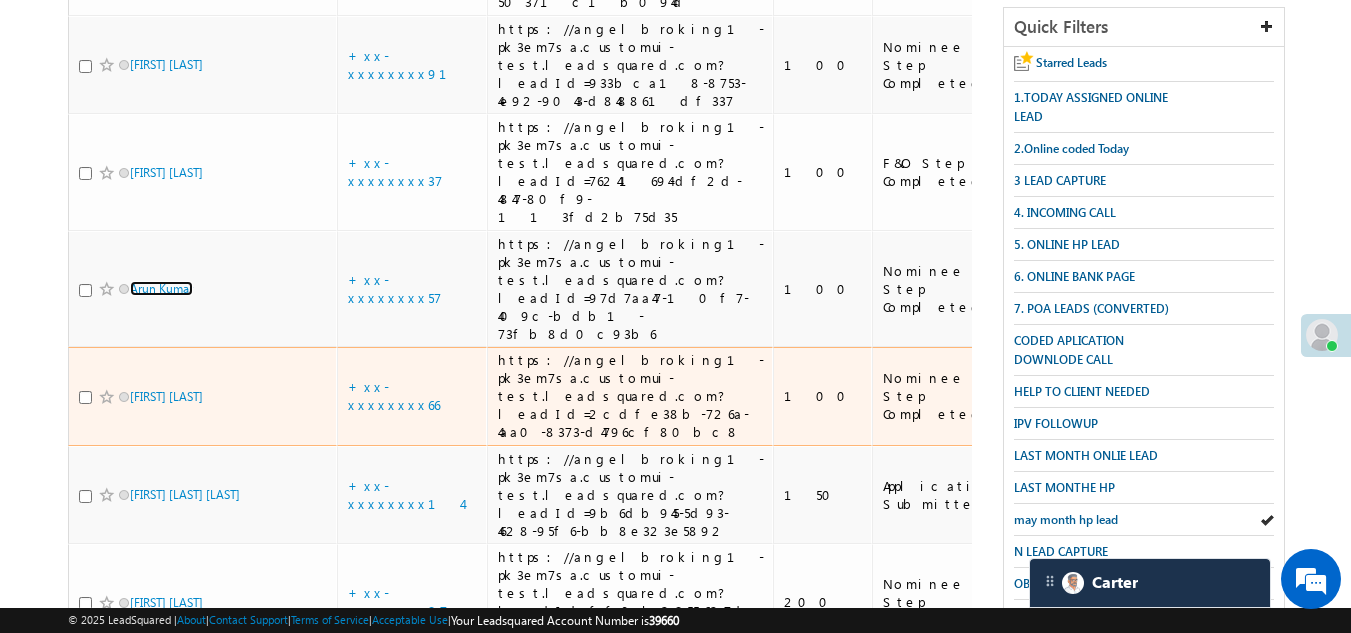 scroll, scrollTop: 354, scrollLeft: 0, axis: vertical 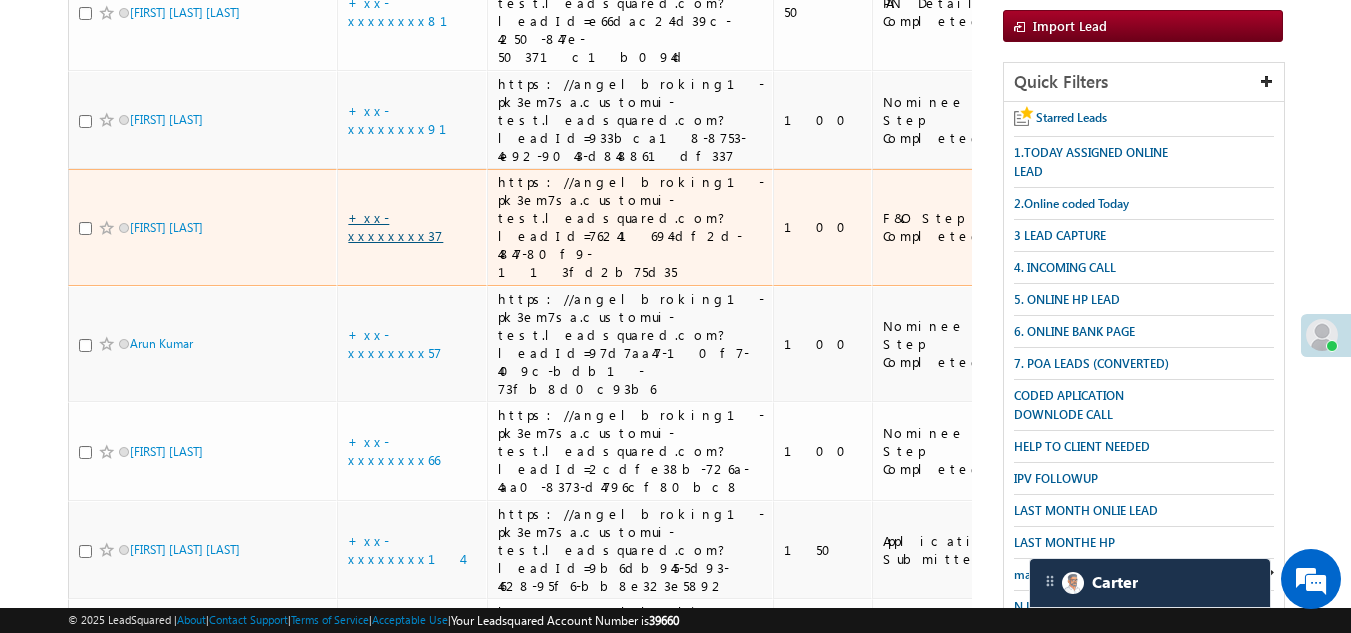 click on "+xx-xxxxxxxx37" at bounding box center [395, 226] 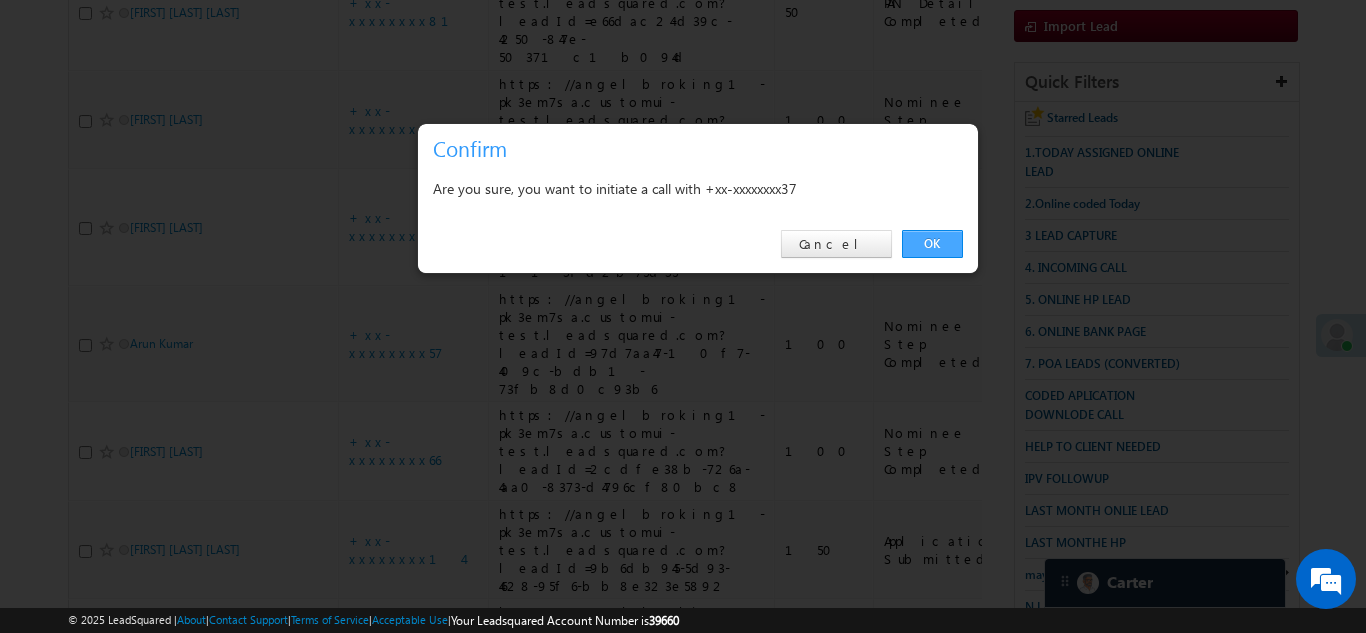 click on "OK" at bounding box center [932, 244] 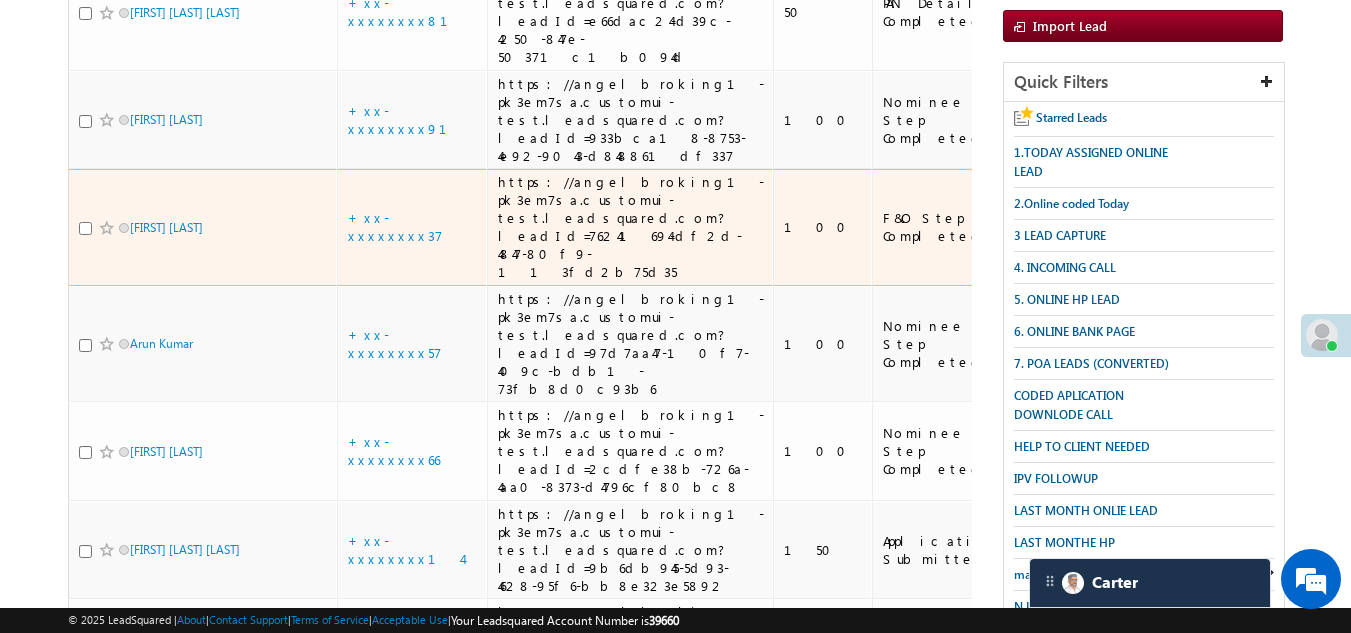 click at bounding box center [85, 228] 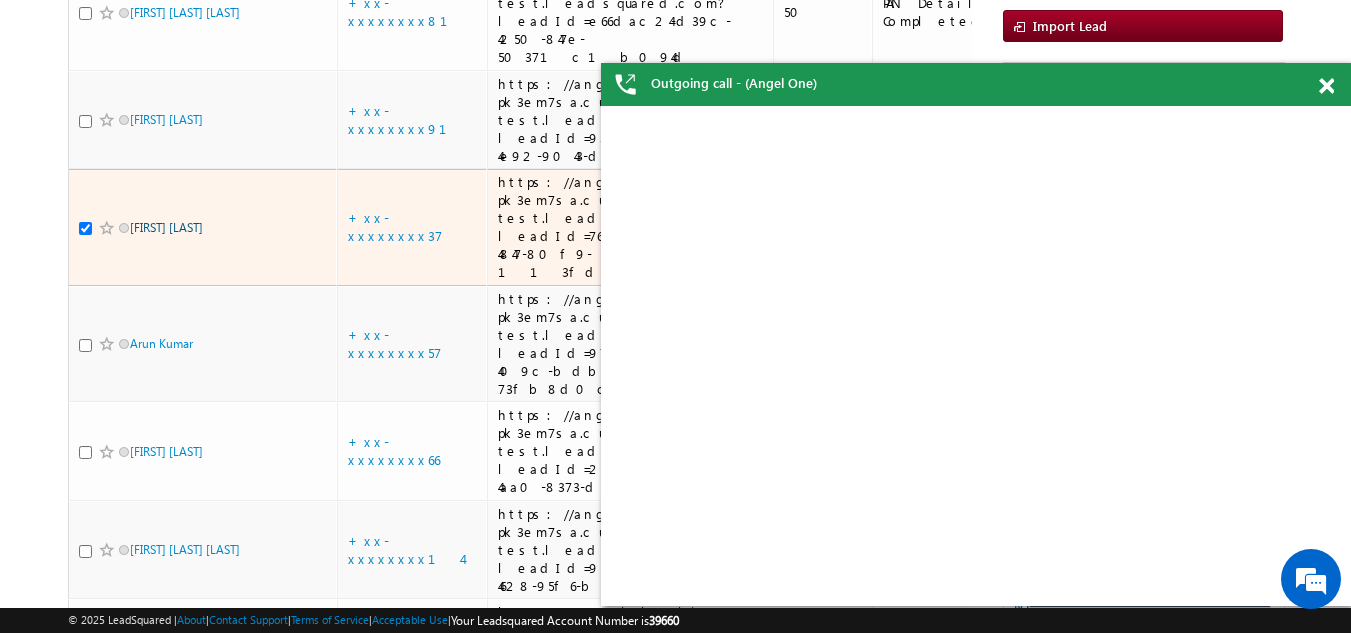 scroll, scrollTop: 0, scrollLeft: 0, axis: both 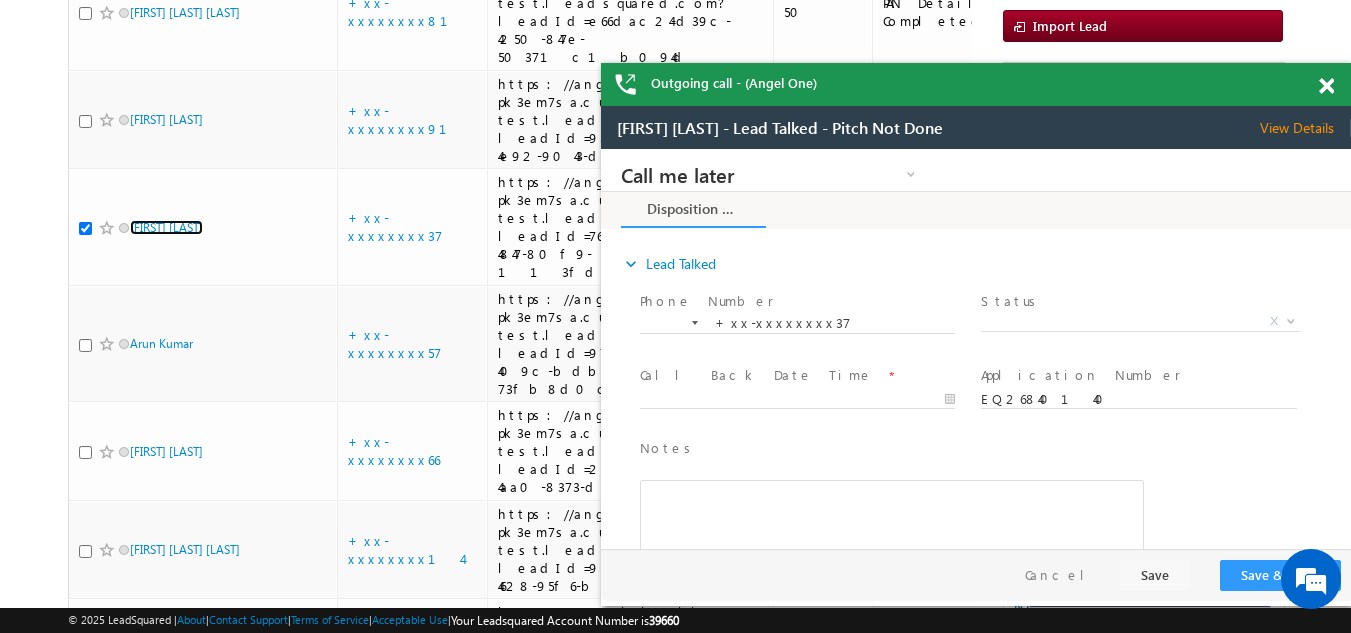 click at bounding box center [1326, 86] 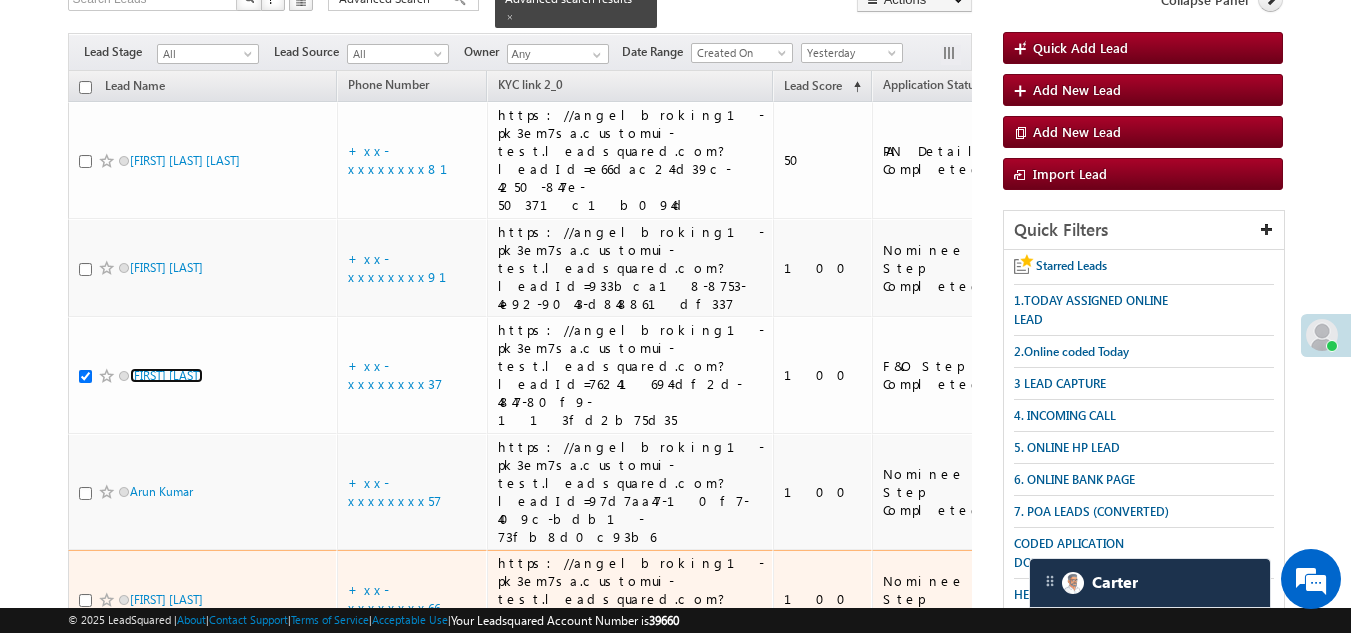 scroll, scrollTop: 154, scrollLeft: 0, axis: vertical 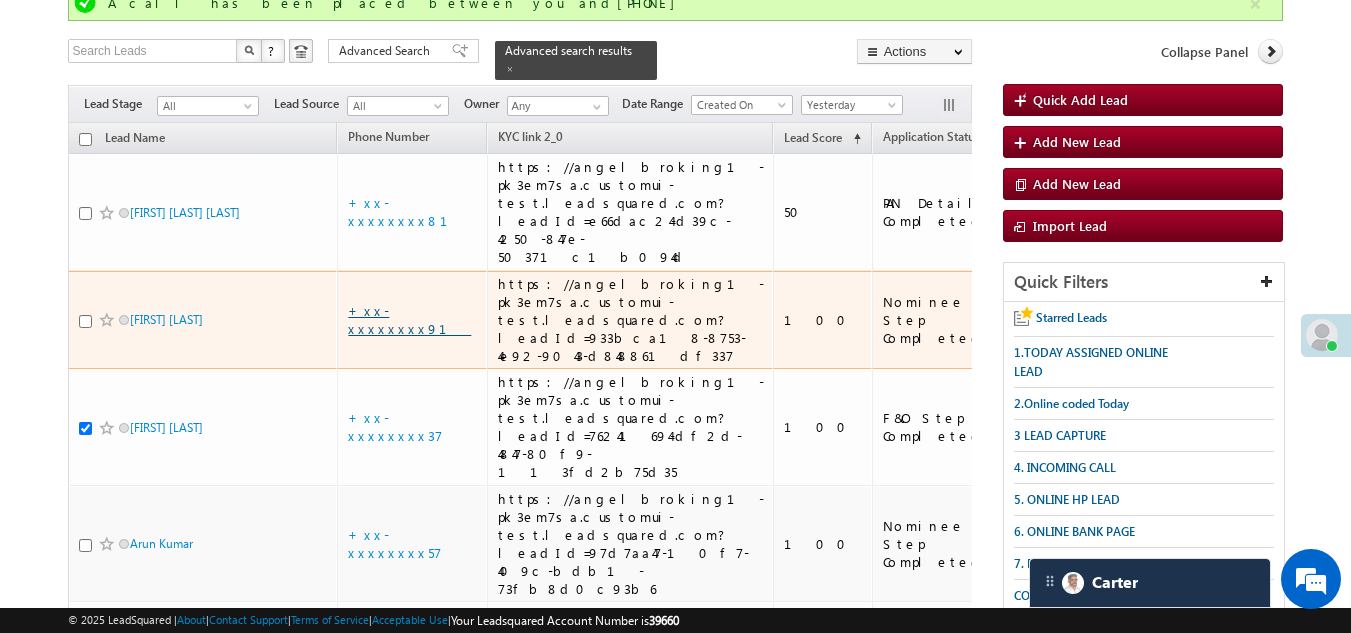 click on "+xx-xxxxxxxx91" at bounding box center [409, 319] 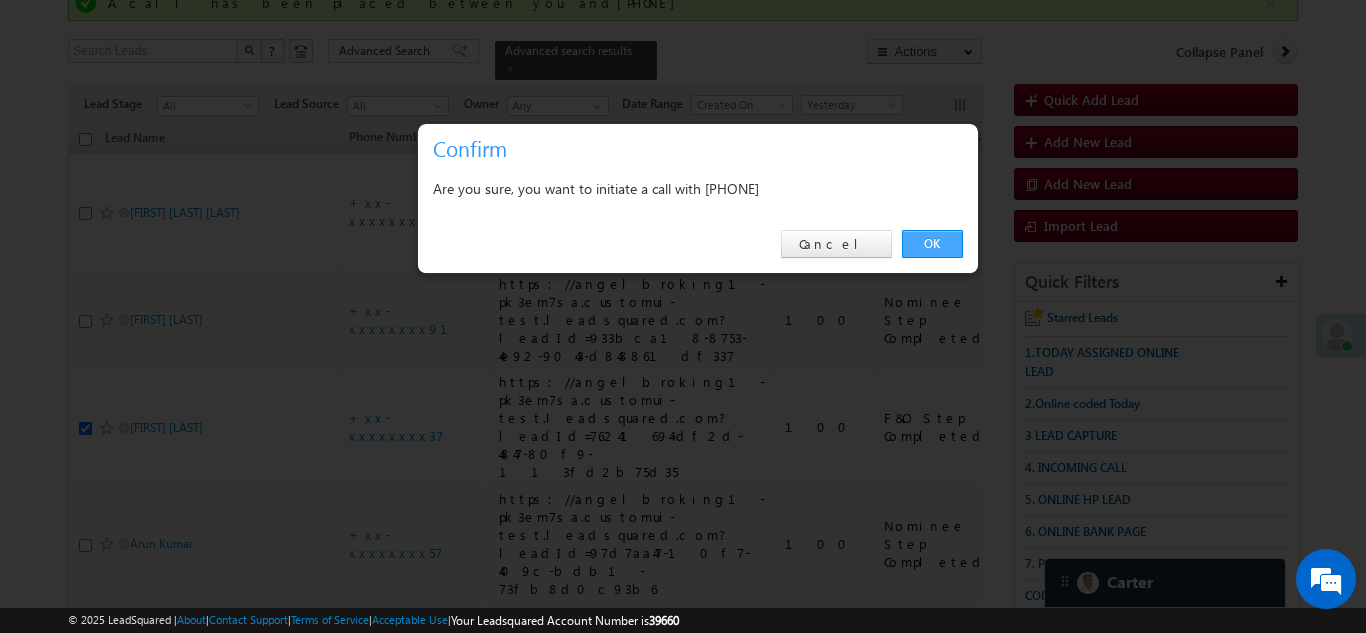 click on "OK" at bounding box center [932, 244] 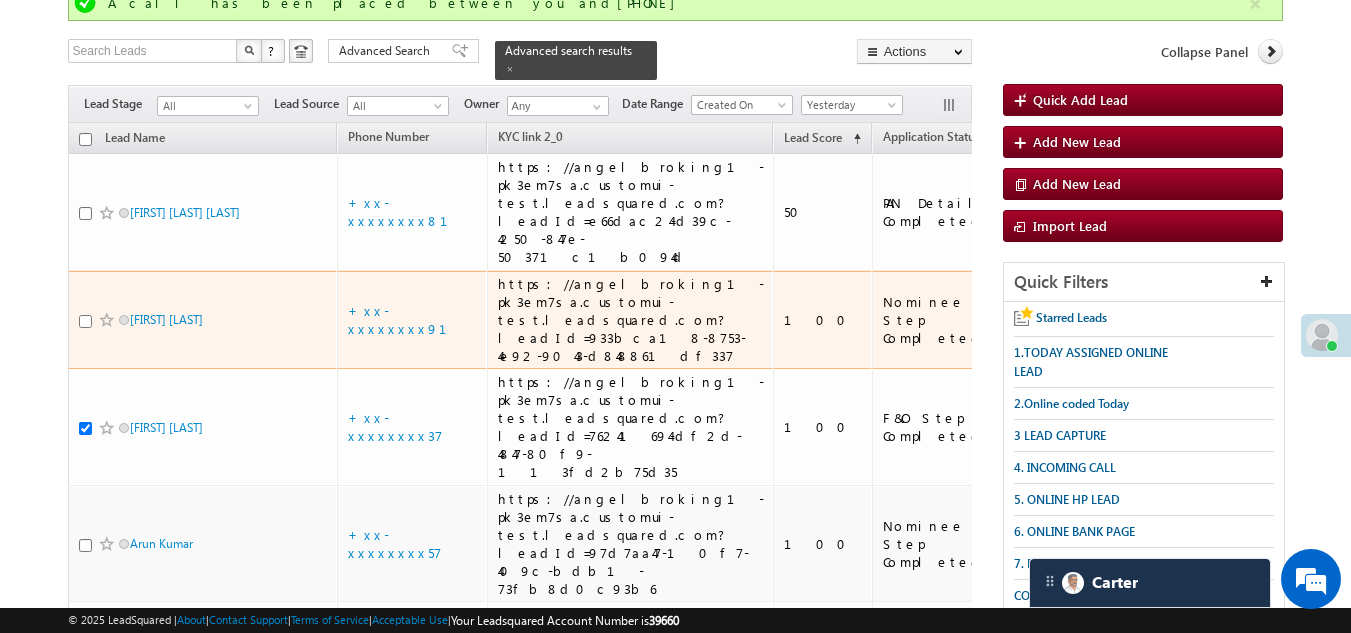 click at bounding box center (85, 321) 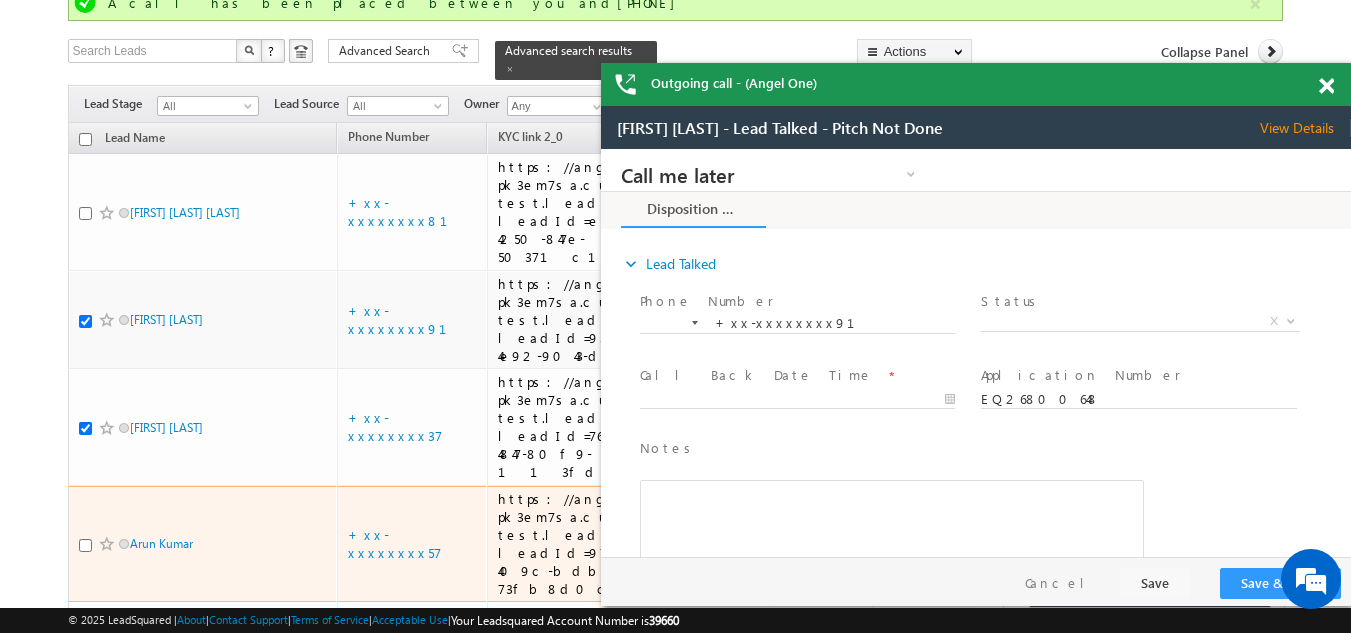 scroll, scrollTop: 0, scrollLeft: 0, axis: both 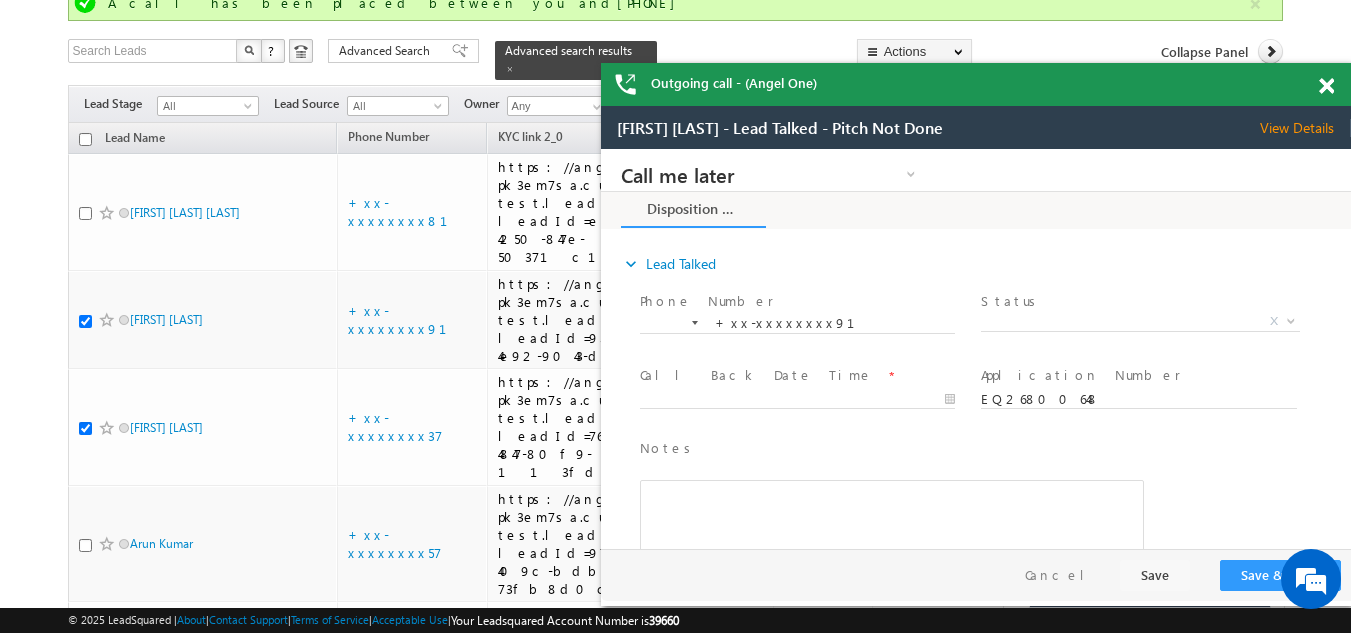 click at bounding box center (1326, 86) 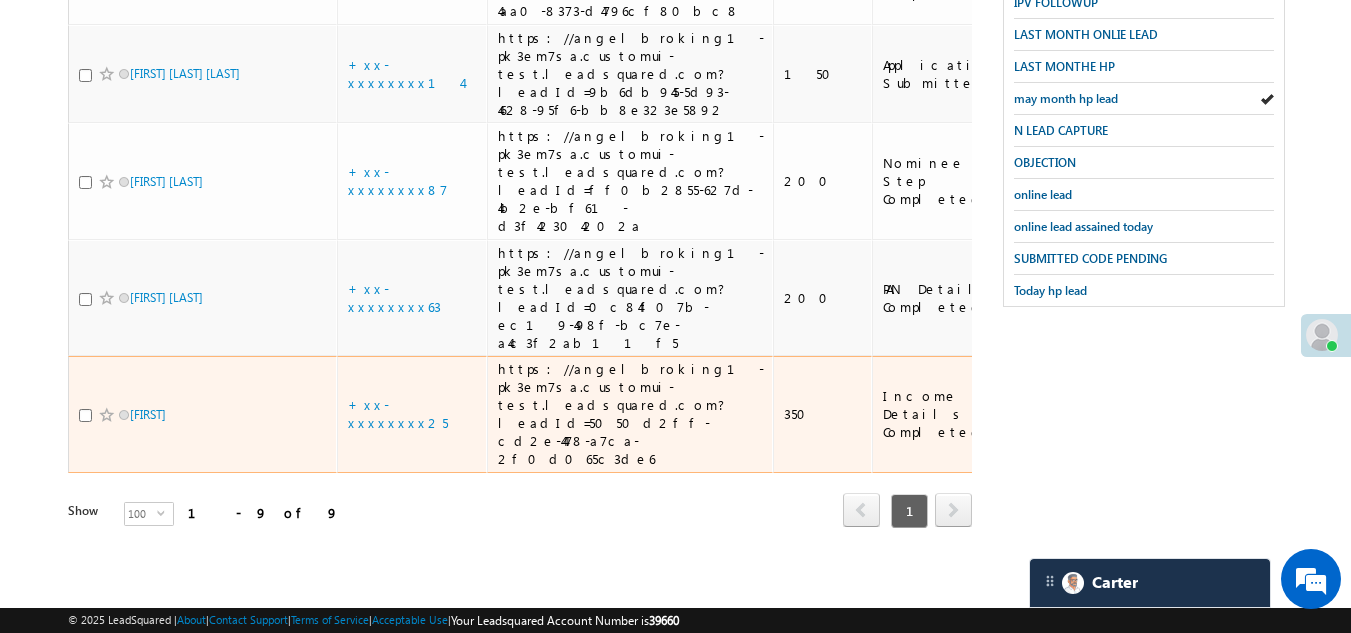 scroll, scrollTop: 887, scrollLeft: 0, axis: vertical 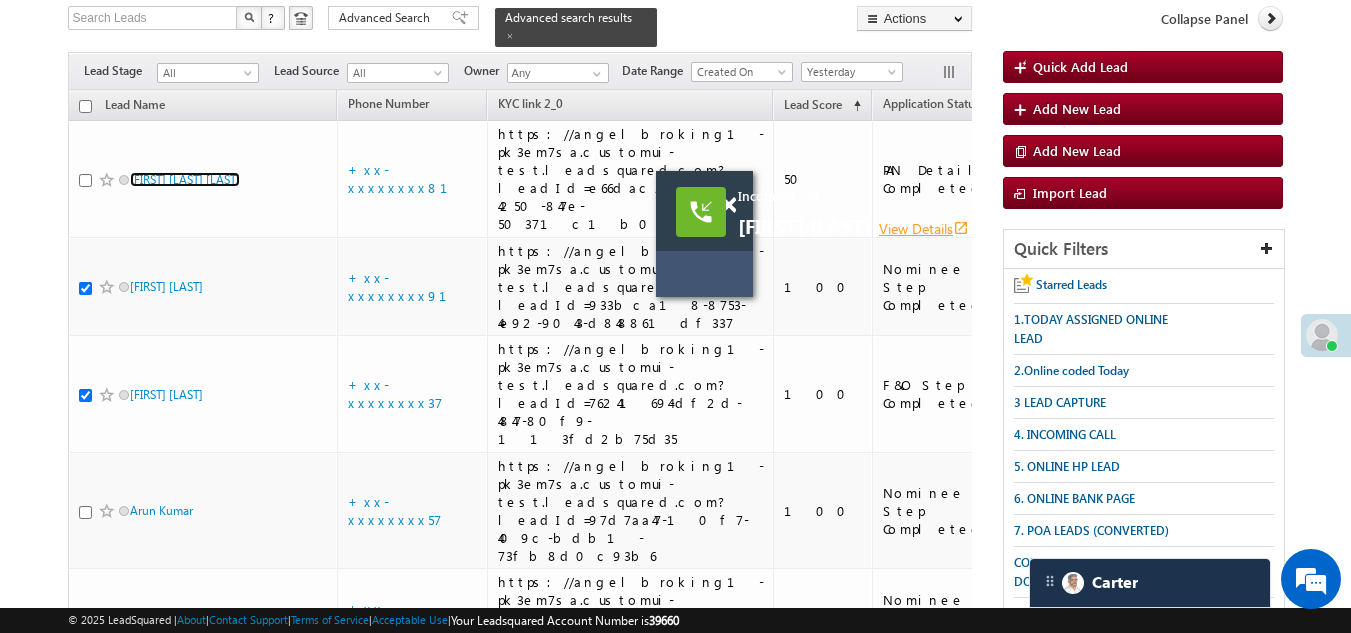 click on "View Details  open_in_new" at bounding box center (924, 228) 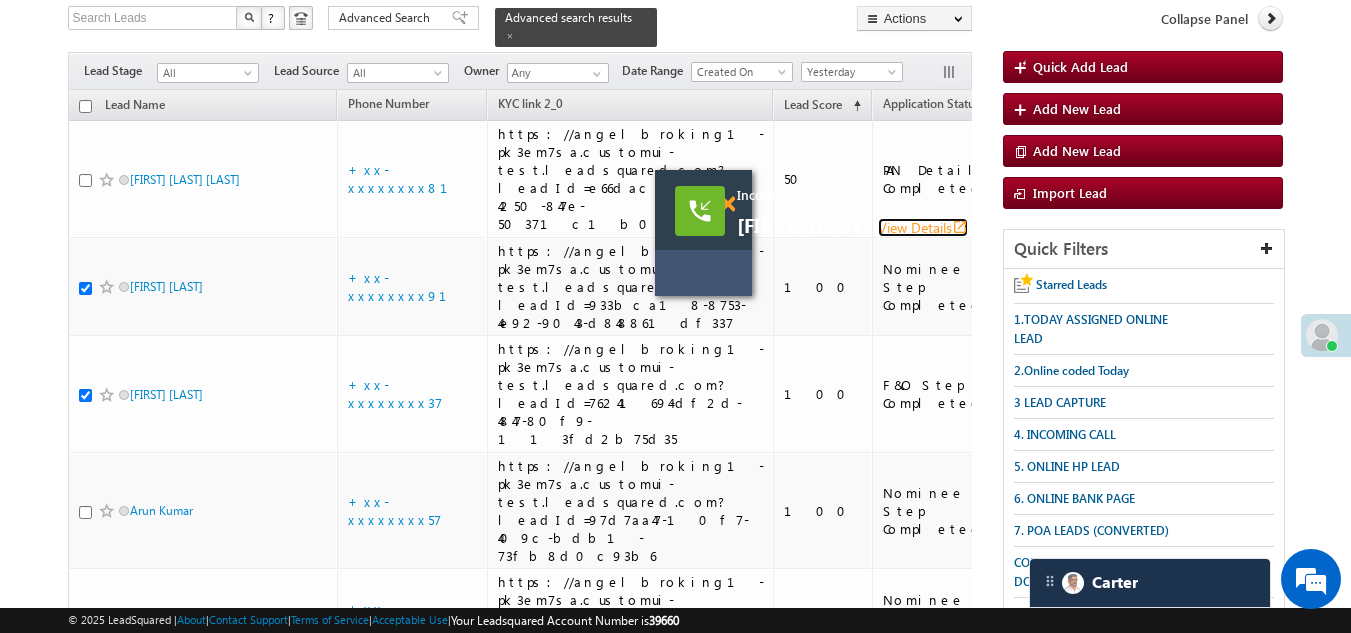 click at bounding box center [727, 204] 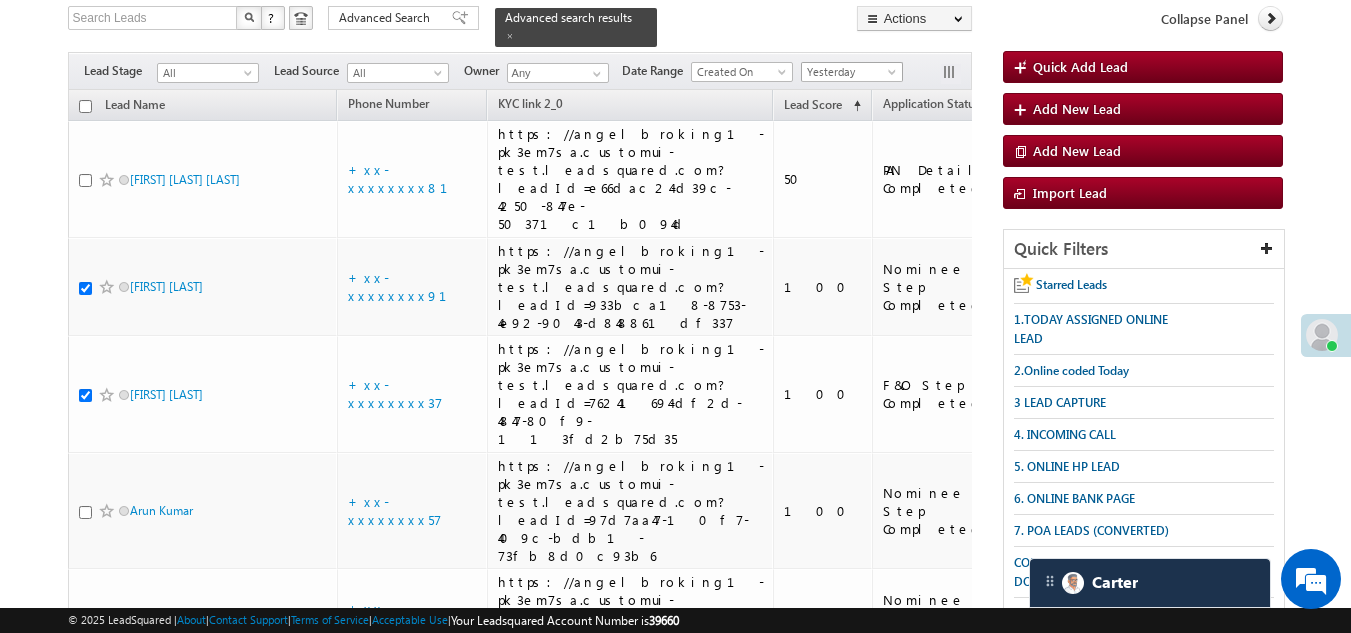 click on "Yesterday" at bounding box center (849, 72) 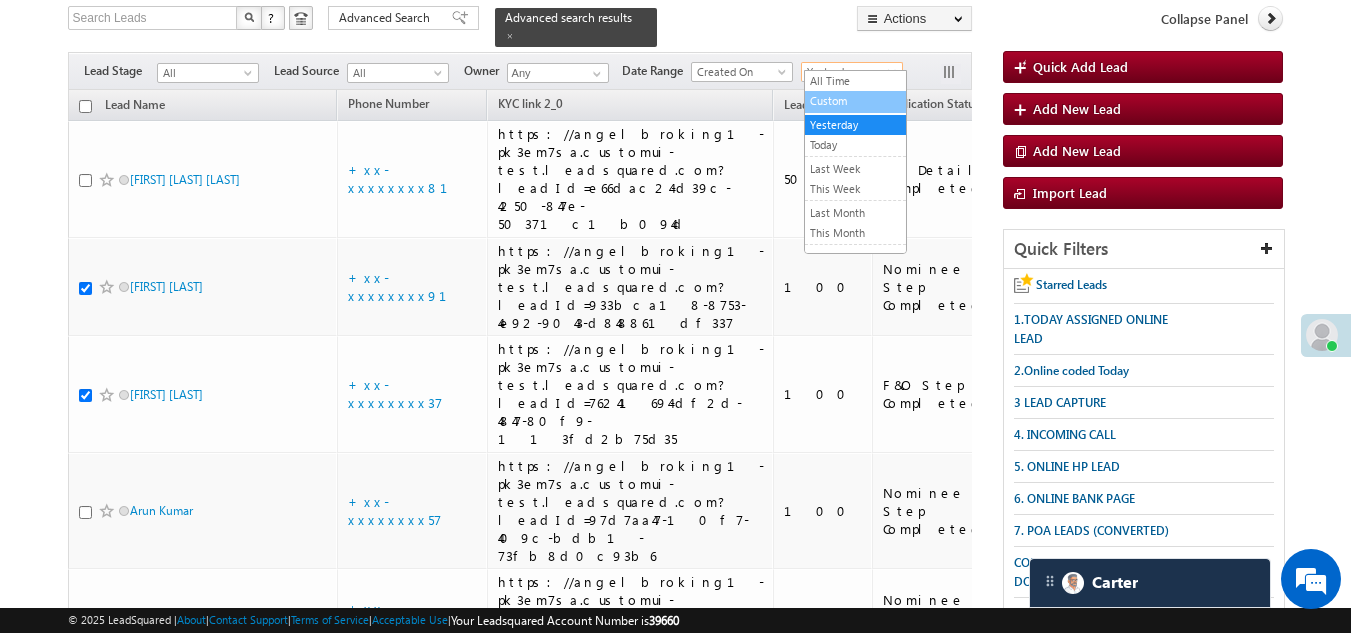 click on "Custom" at bounding box center (855, 101) 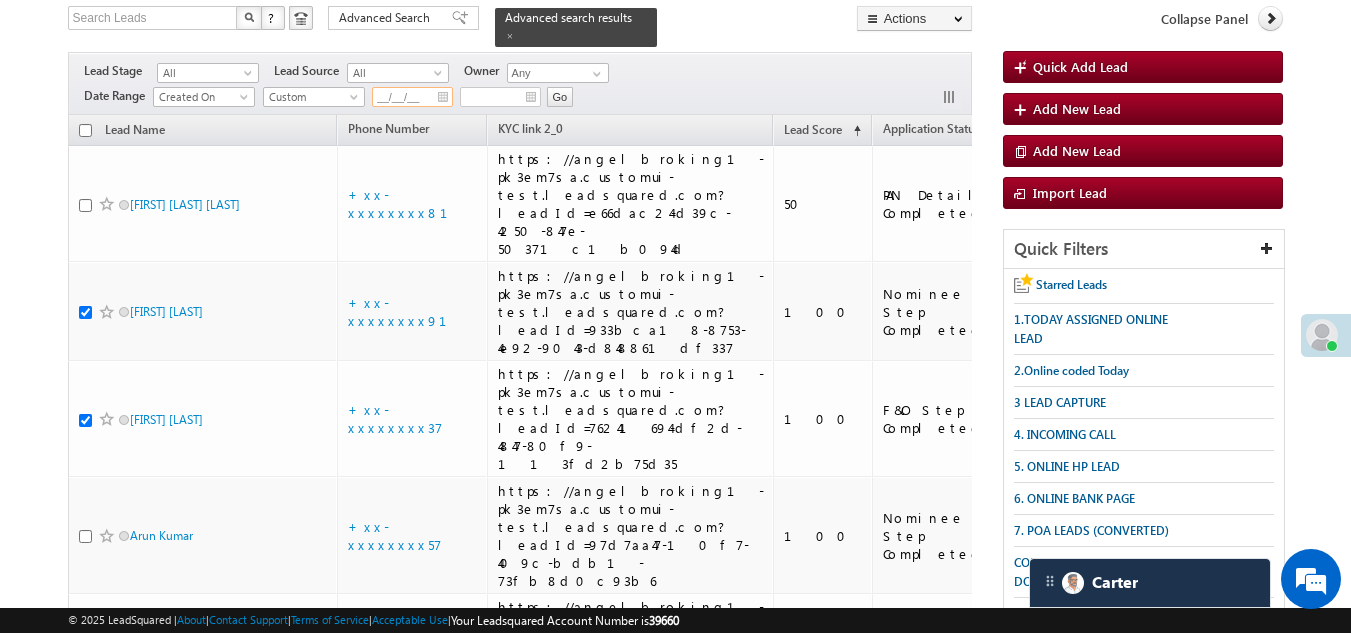 click on "__/__/__" at bounding box center [412, 97] 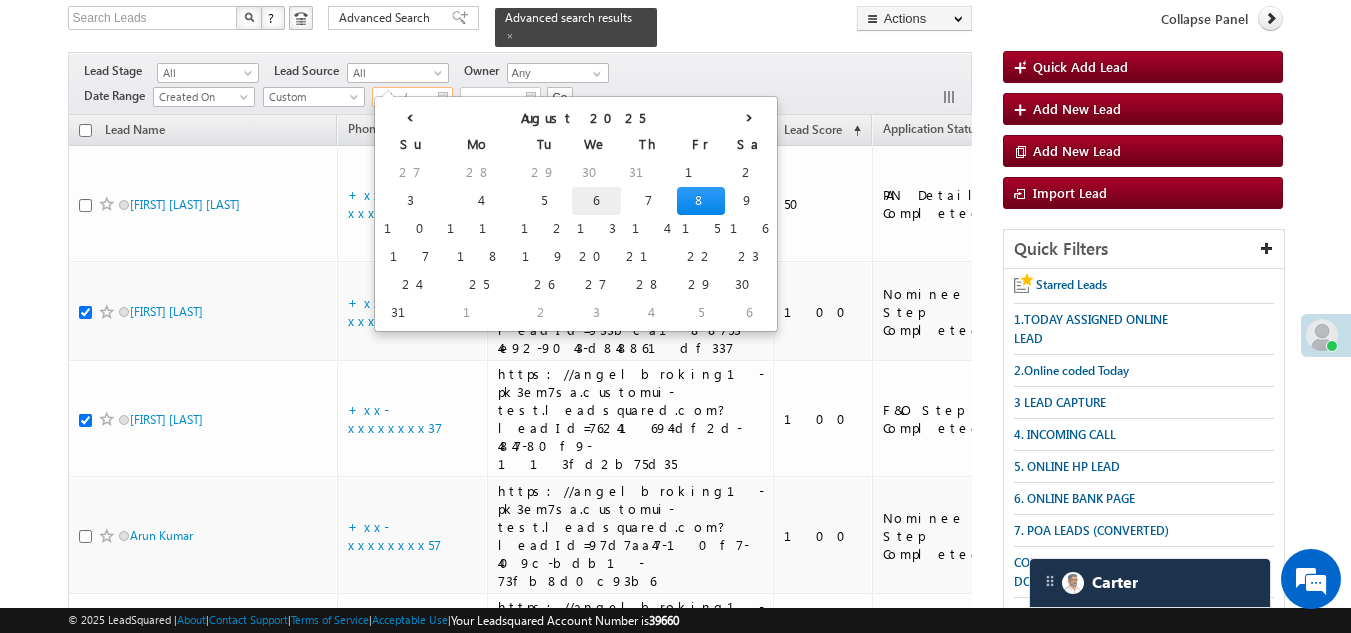 click on "6" at bounding box center (596, 201) 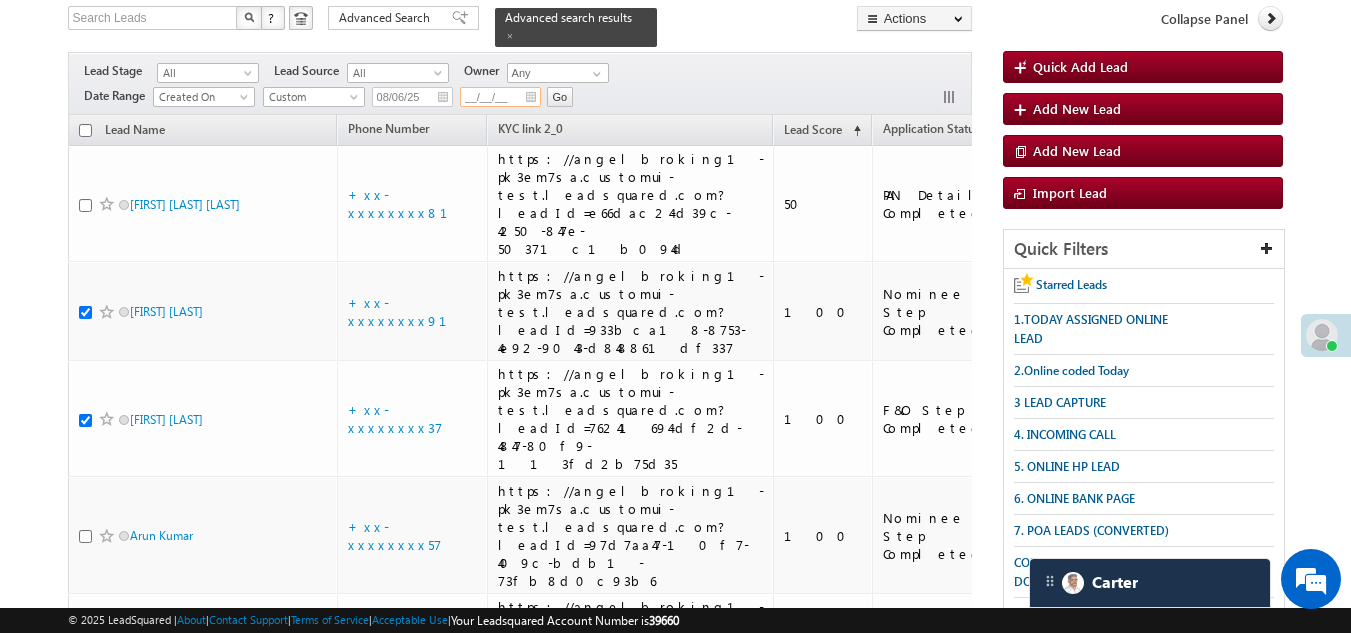 click on "__/__/__" at bounding box center [500, 97] 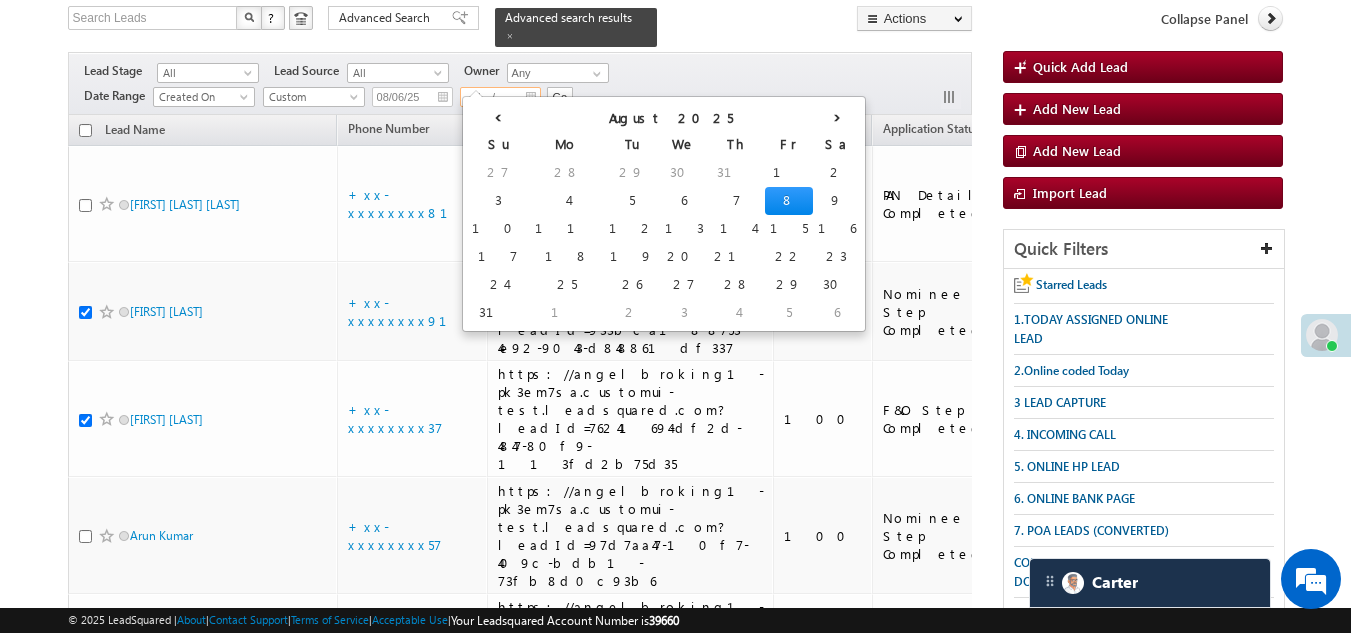 click on "8" at bounding box center (789, 201) 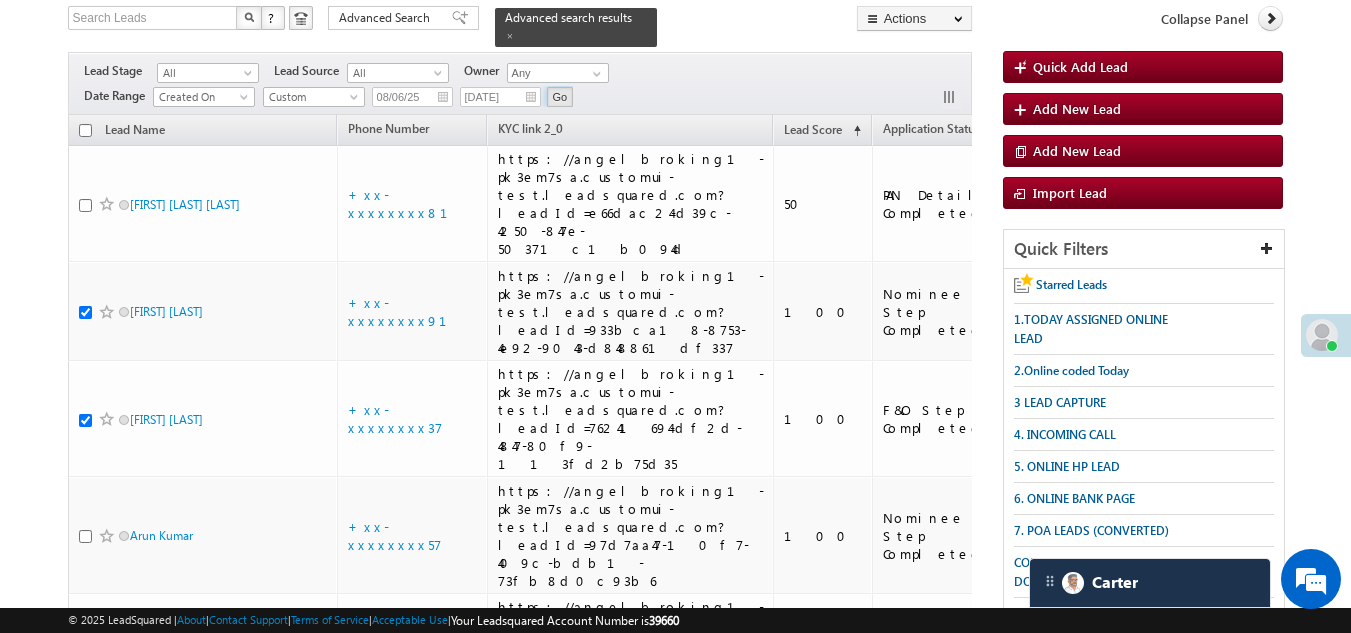 click on "Go" at bounding box center [560, 97] 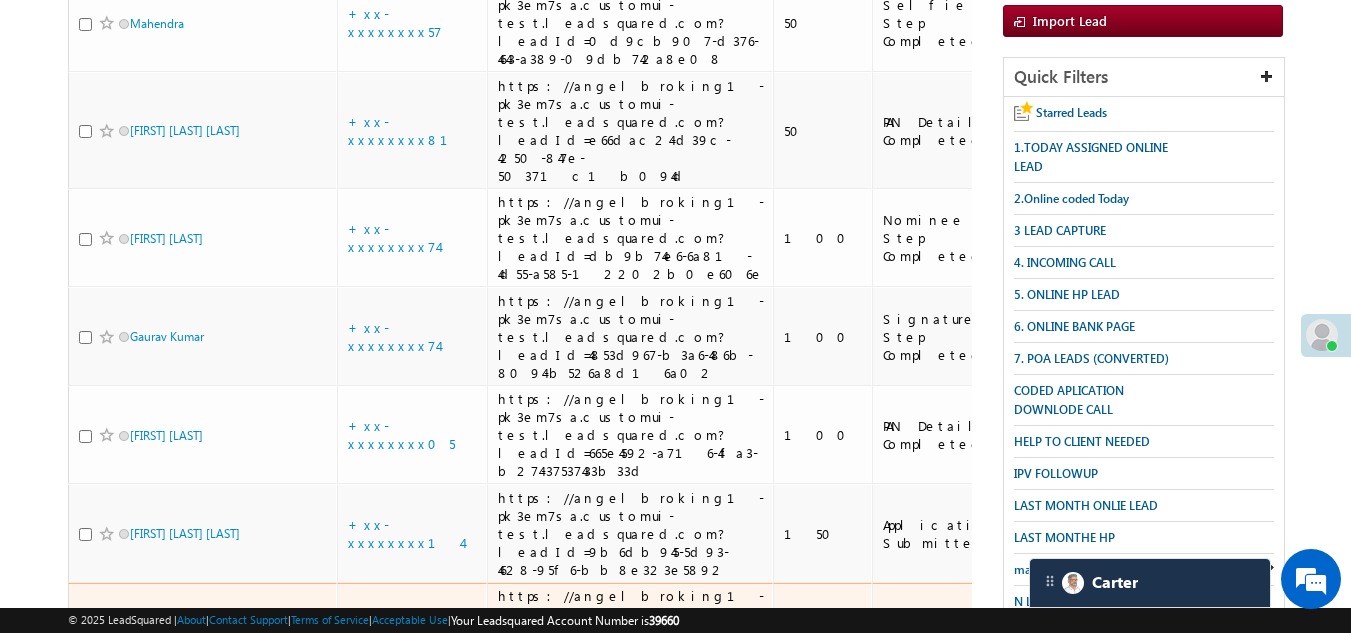 scroll, scrollTop: 133, scrollLeft: 0, axis: vertical 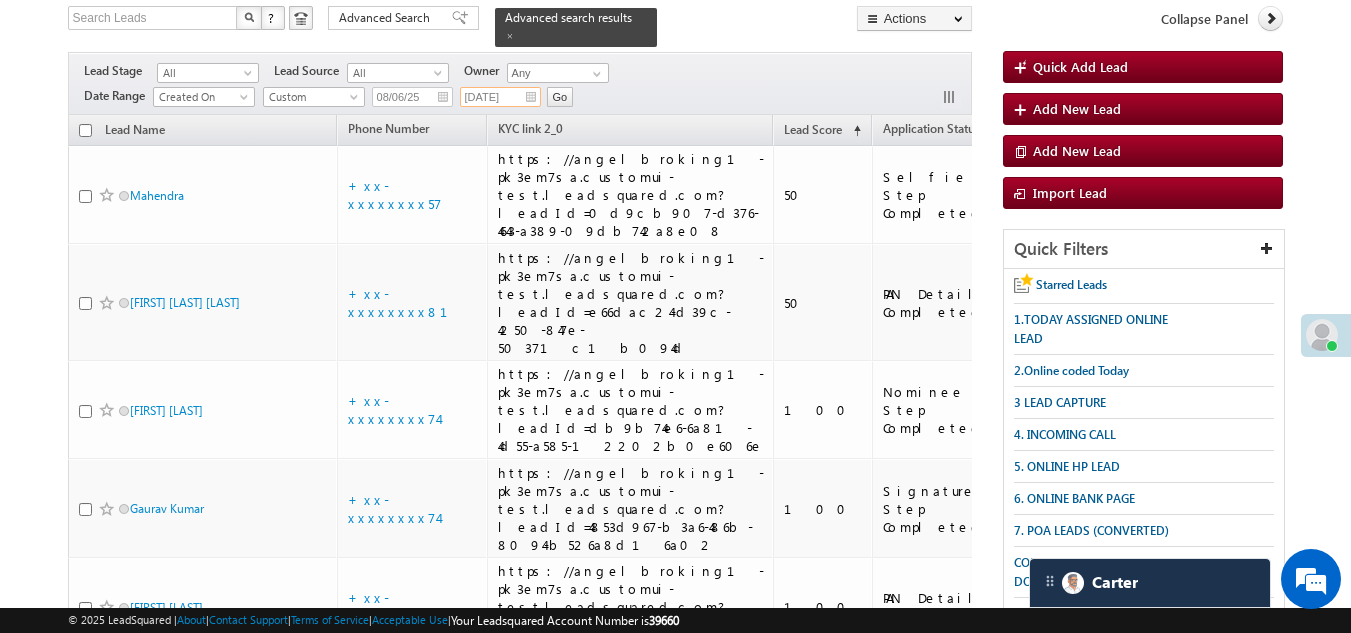 click on "08/08/25" at bounding box center [500, 97] 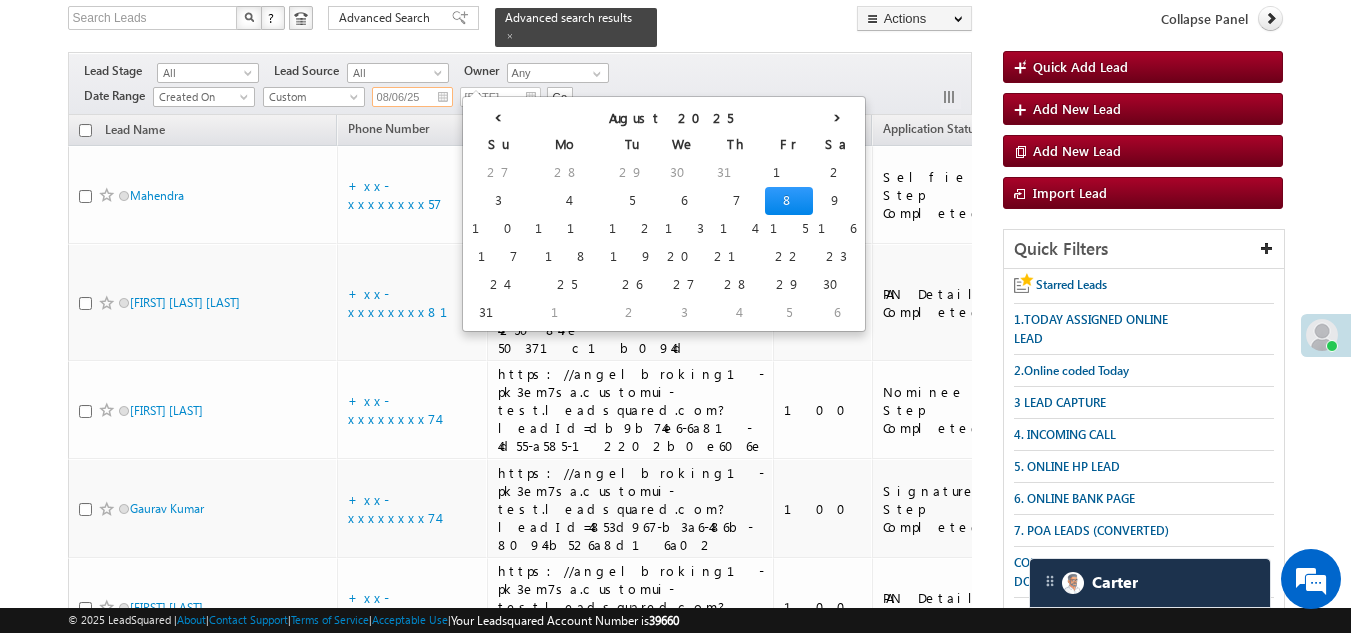 click on "08/06/25" at bounding box center (412, 97) 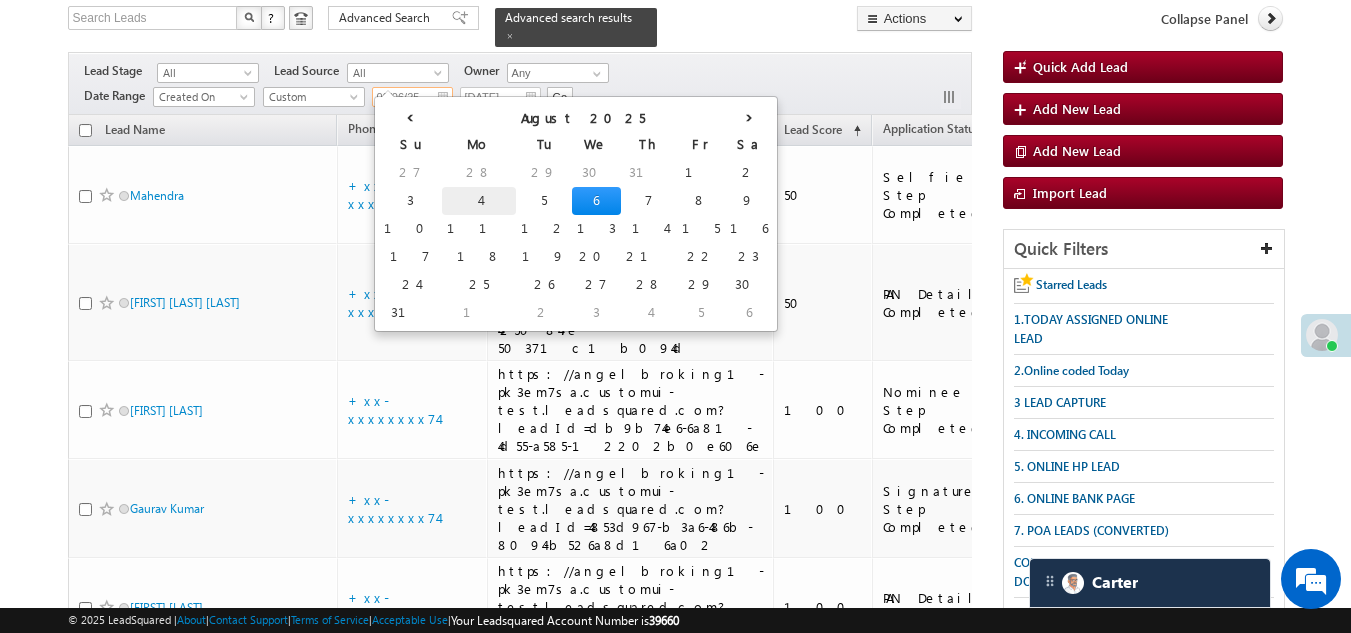 click on "4" at bounding box center [479, 201] 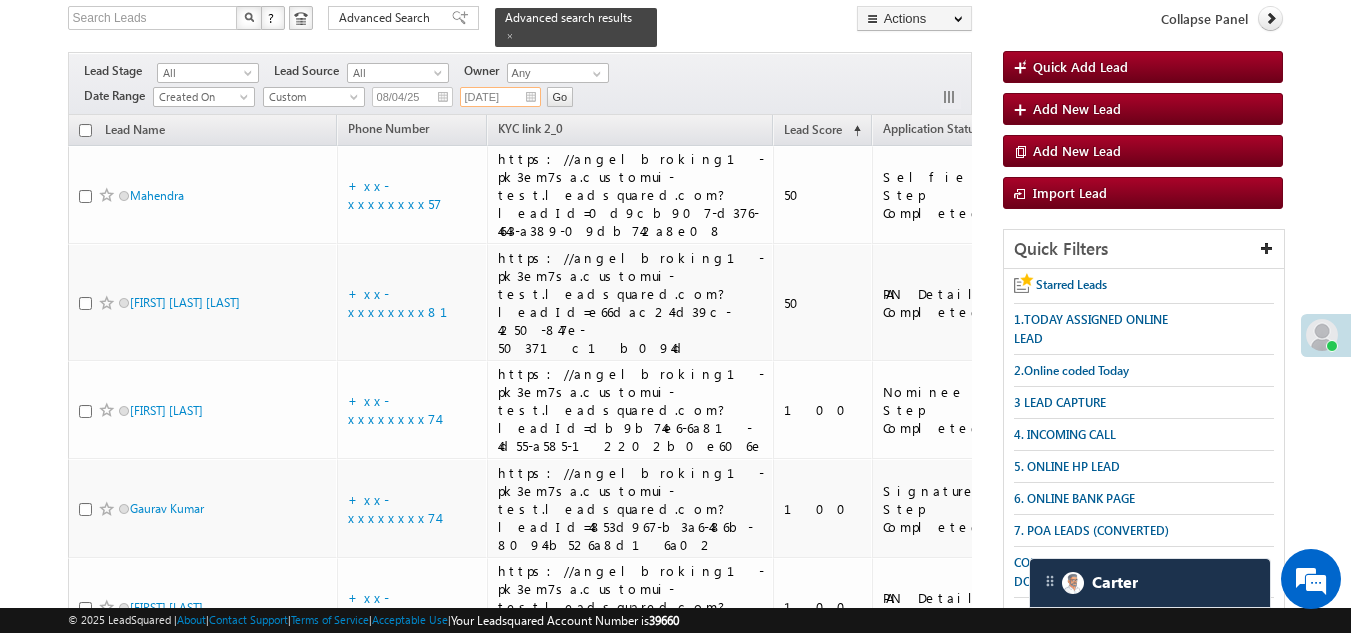 click on "08/08/25" at bounding box center [500, 97] 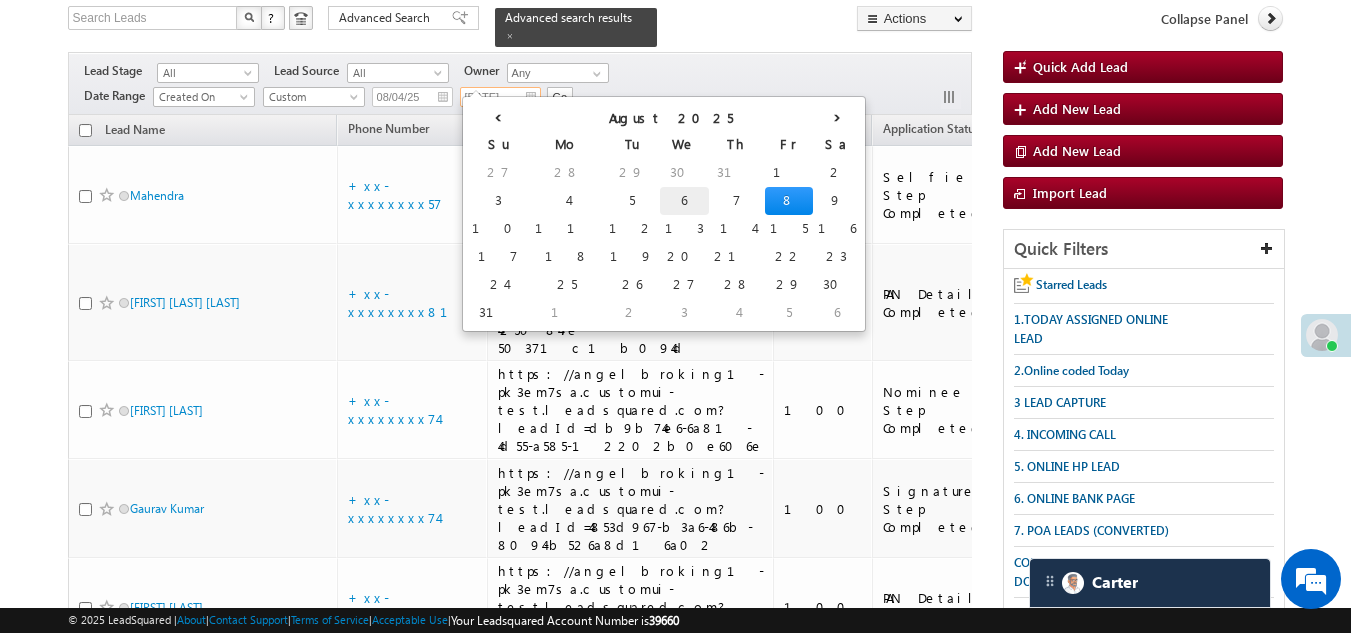 click on "6" at bounding box center [684, 201] 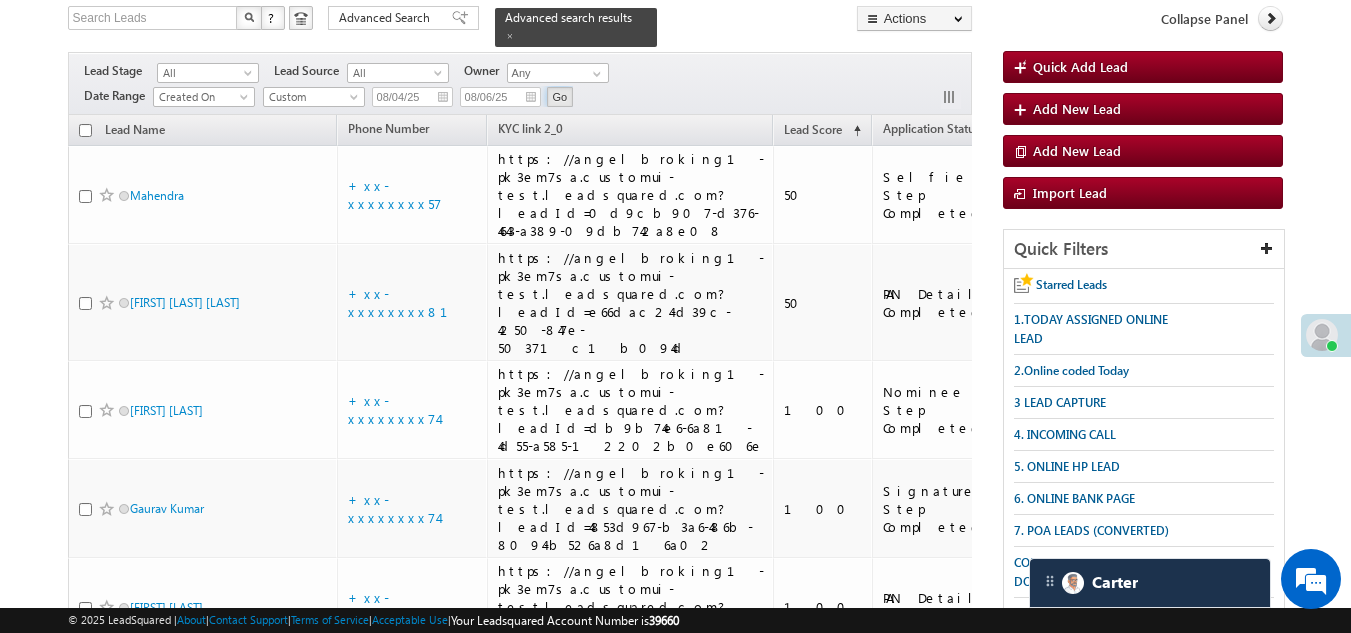 click on "Go" at bounding box center [560, 97] 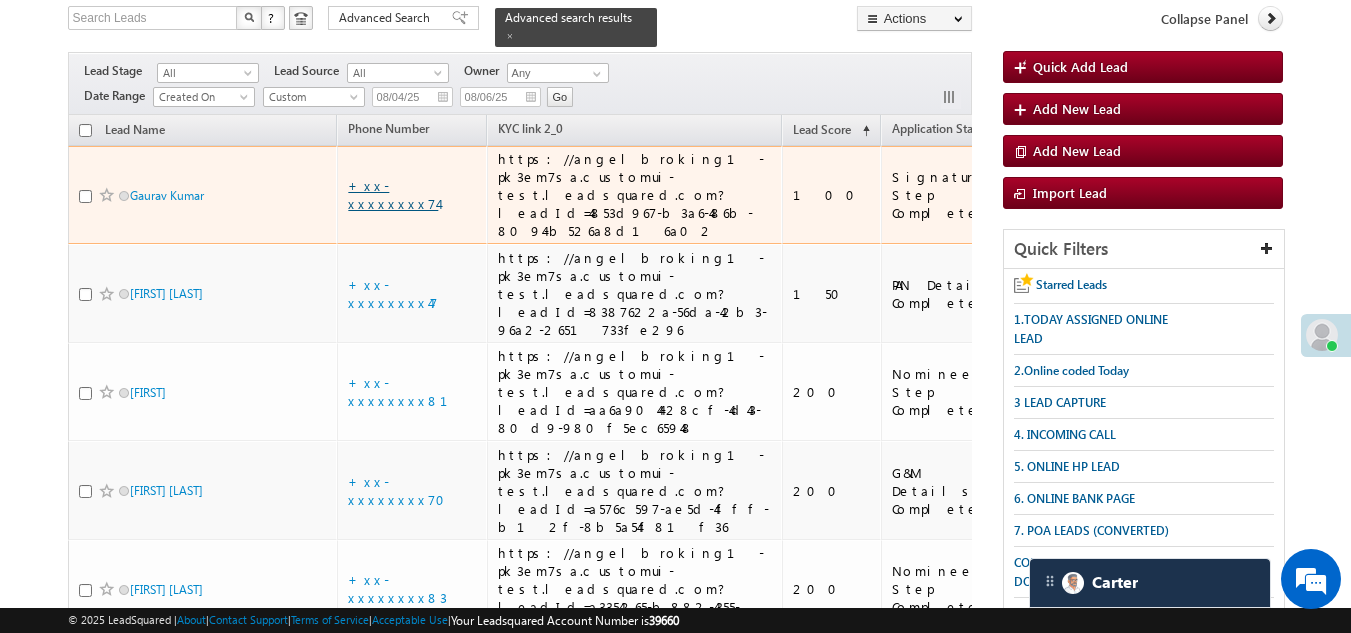 click on "+xx-xxxxxxxx74" at bounding box center (393, 194) 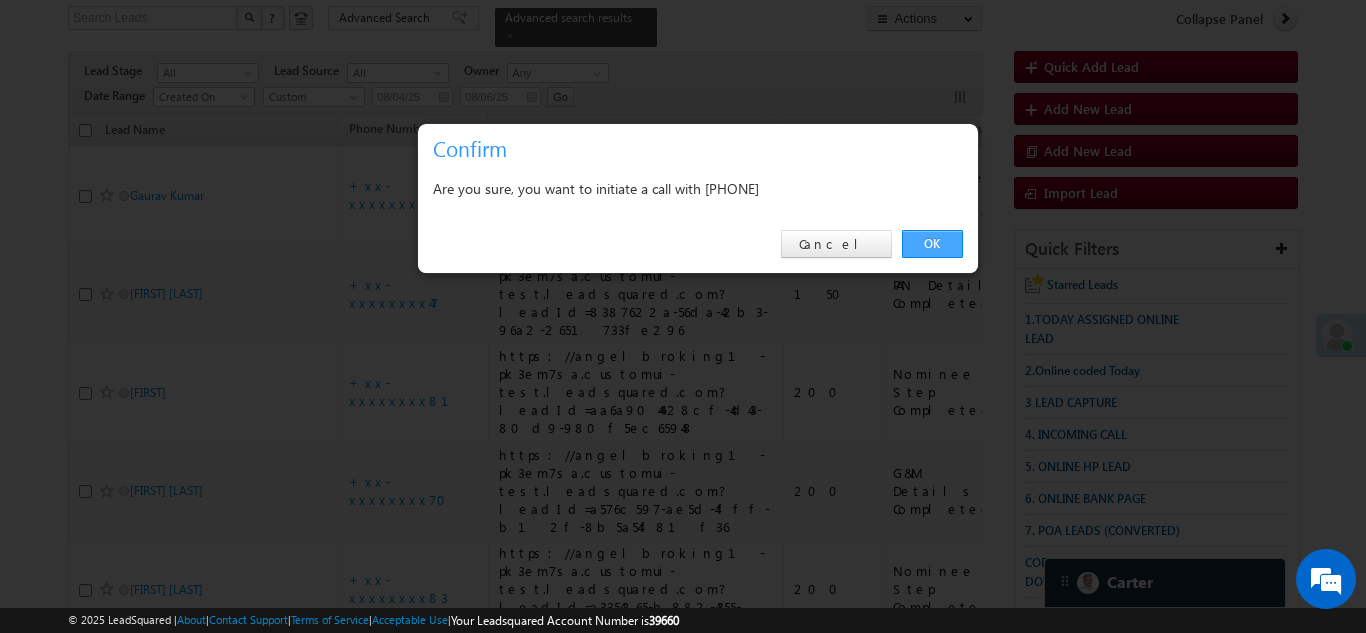 click on "OK" at bounding box center [932, 244] 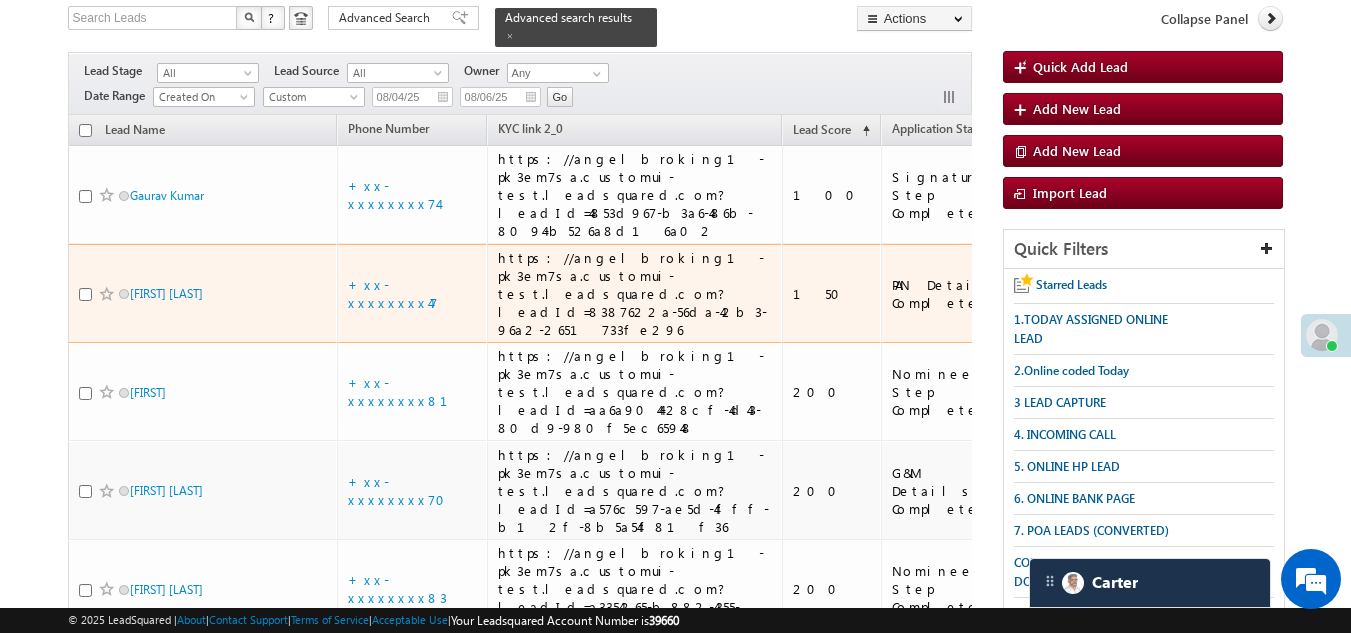 scroll, scrollTop: 187, scrollLeft: 0, axis: vertical 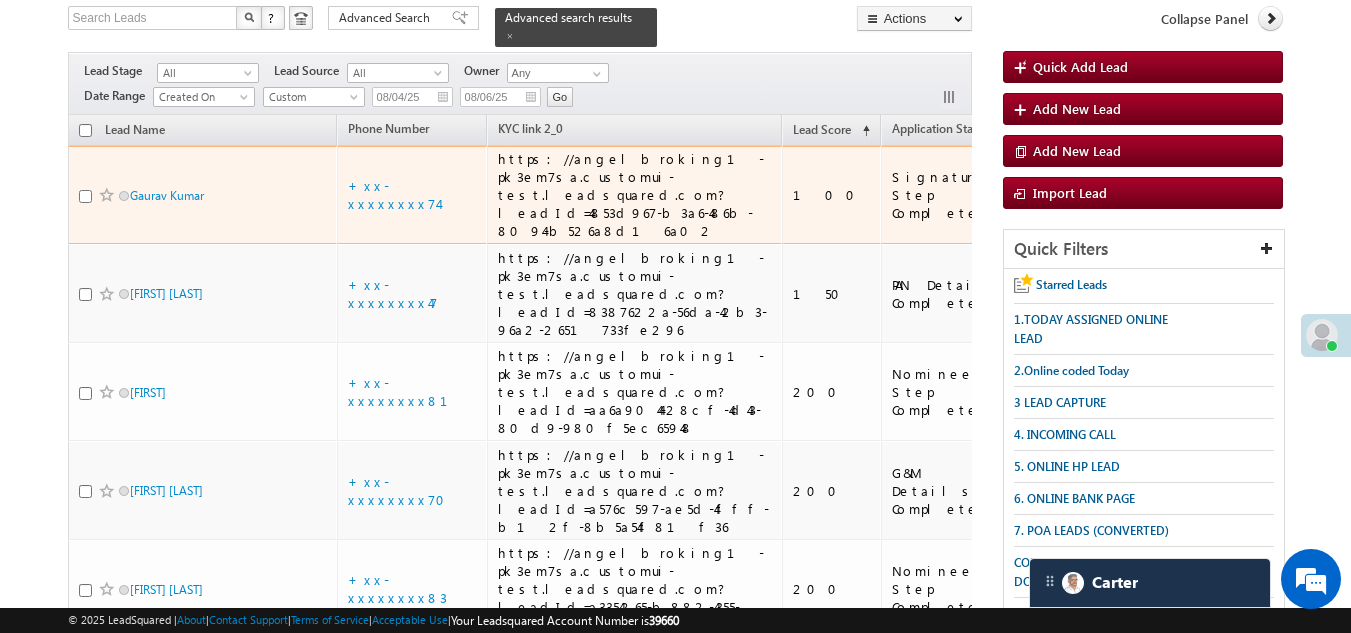 click at bounding box center (85, 196) 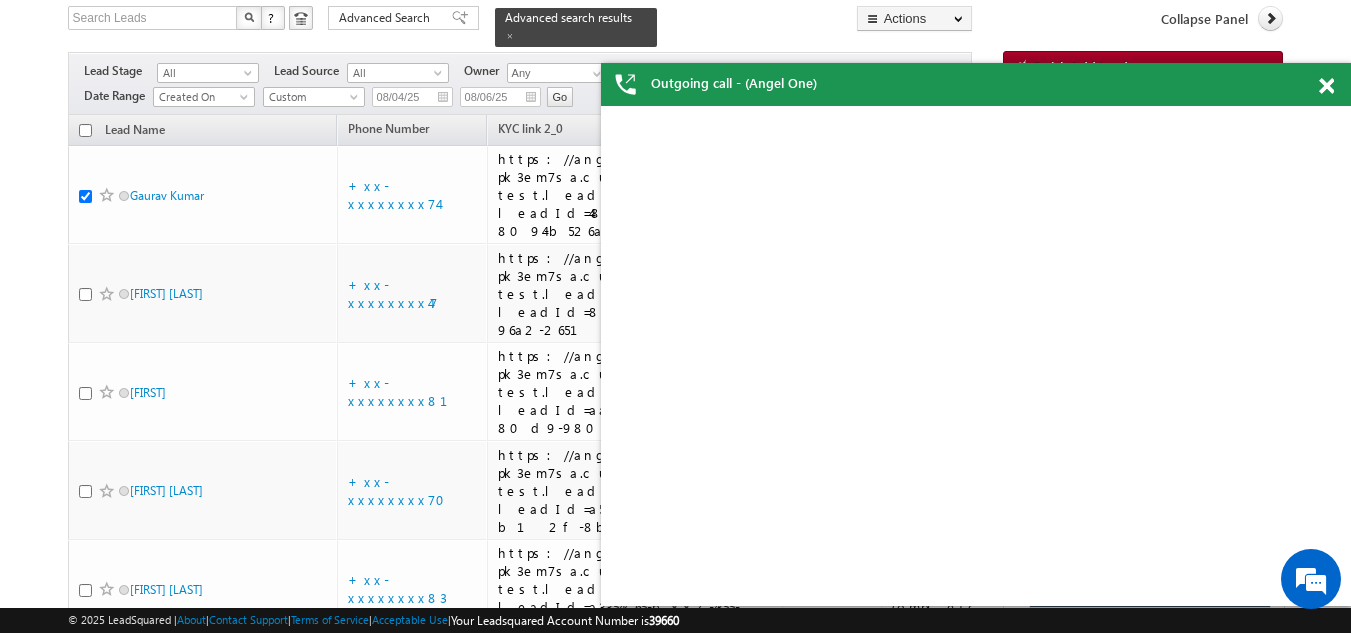 scroll, scrollTop: 0, scrollLeft: 0, axis: both 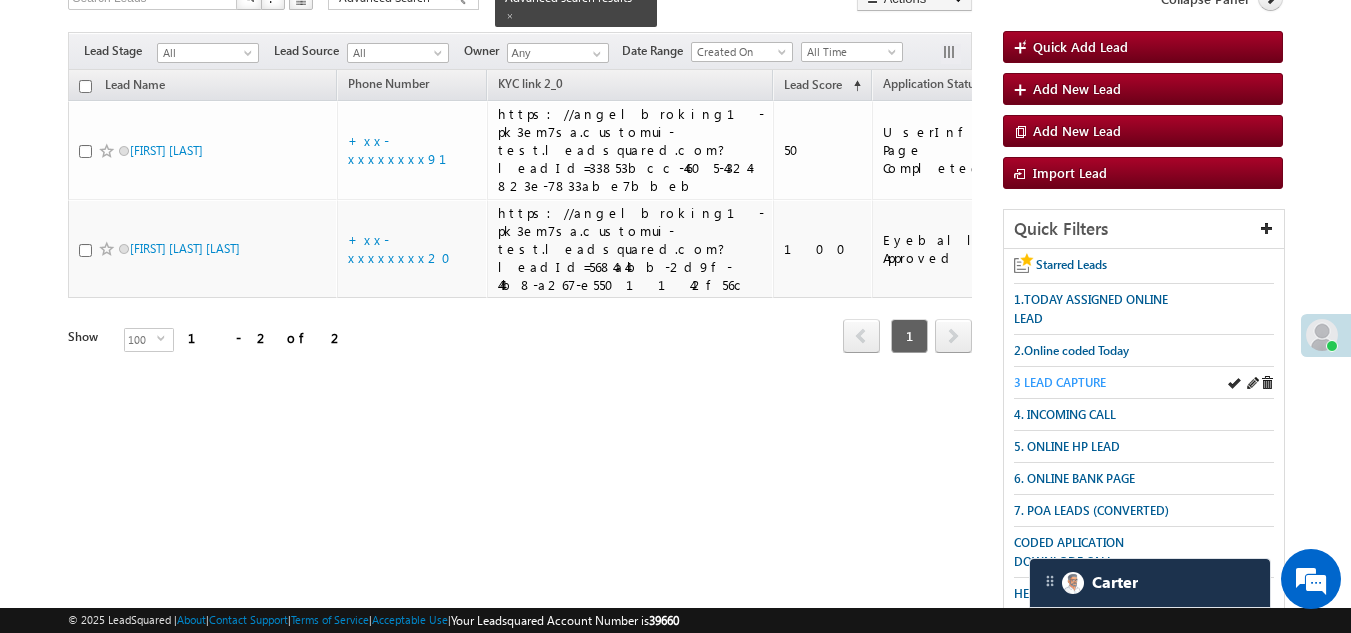 click on "3 LEAD CAPTURE" at bounding box center (1060, 382) 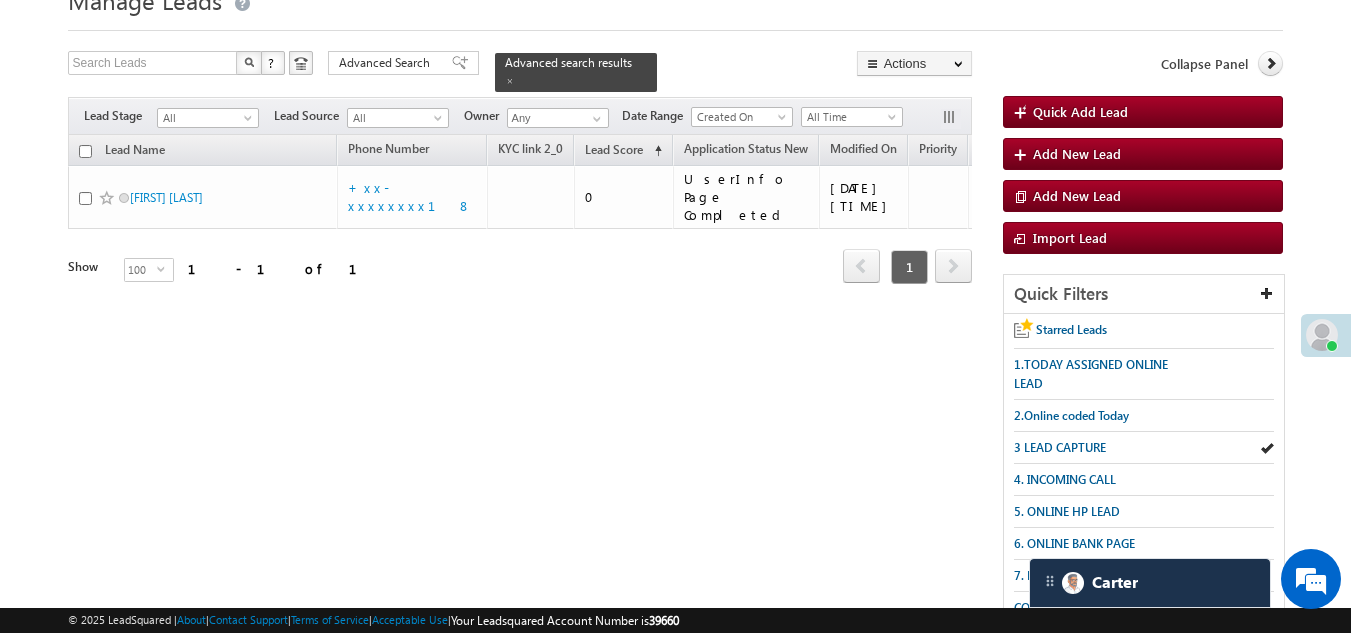 scroll, scrollTop: 53, scrollLeft: 0, axis: vertical 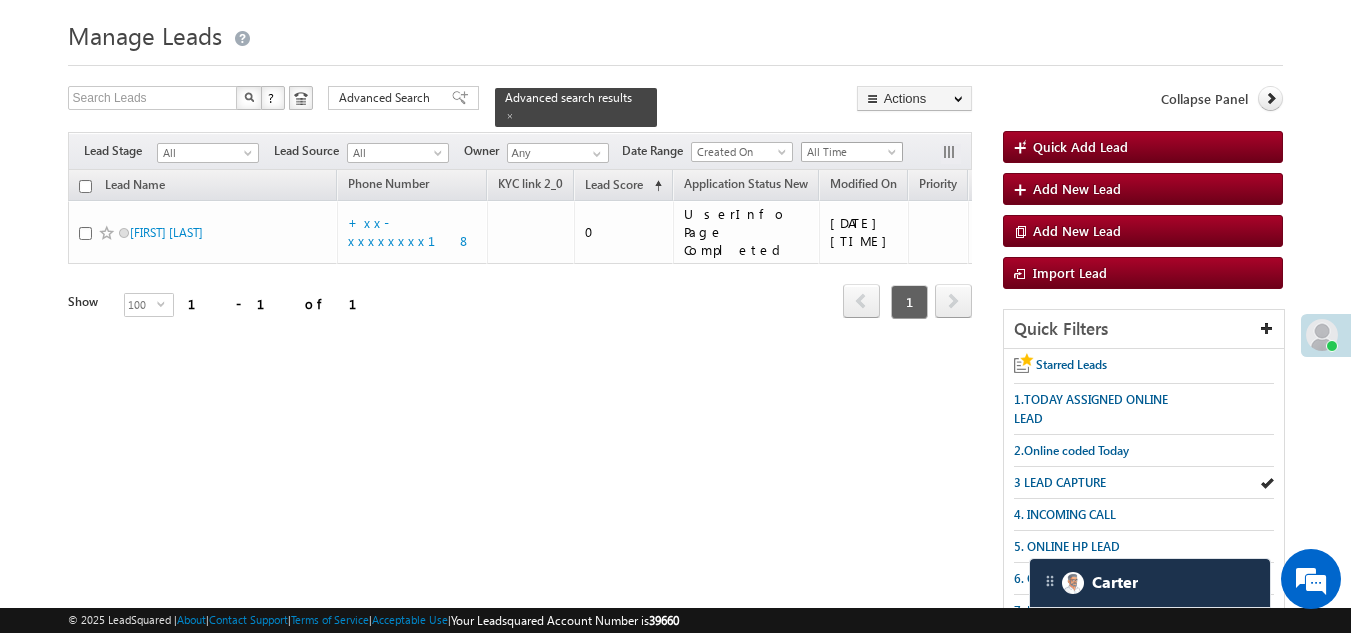 click on "All Time" at bounding box center [849, 152] 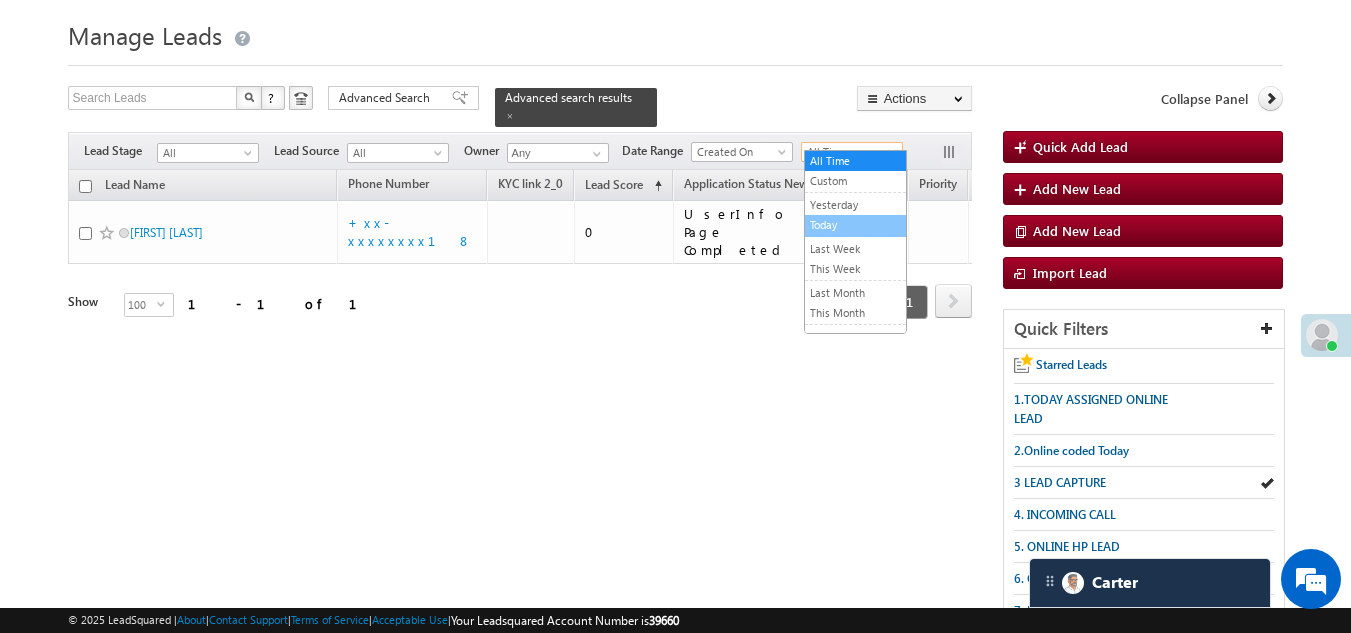 click on "Today" at bounding box center [855, 225] 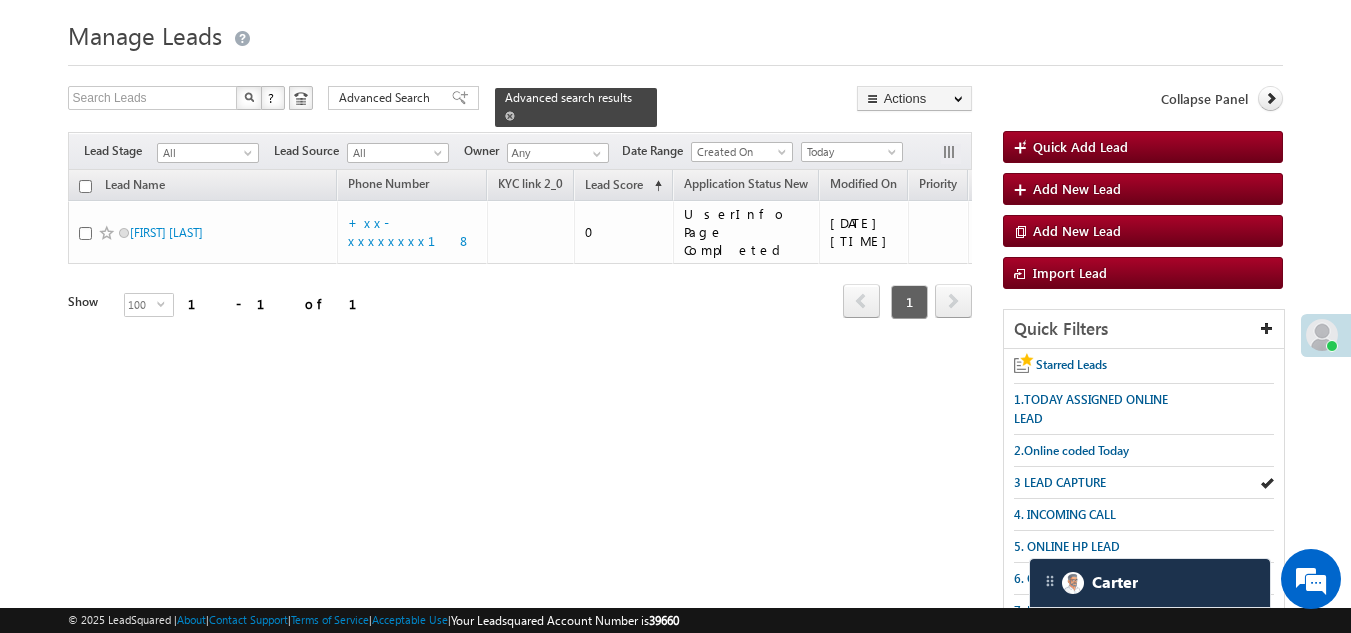 click at bounding box center (510, 116) 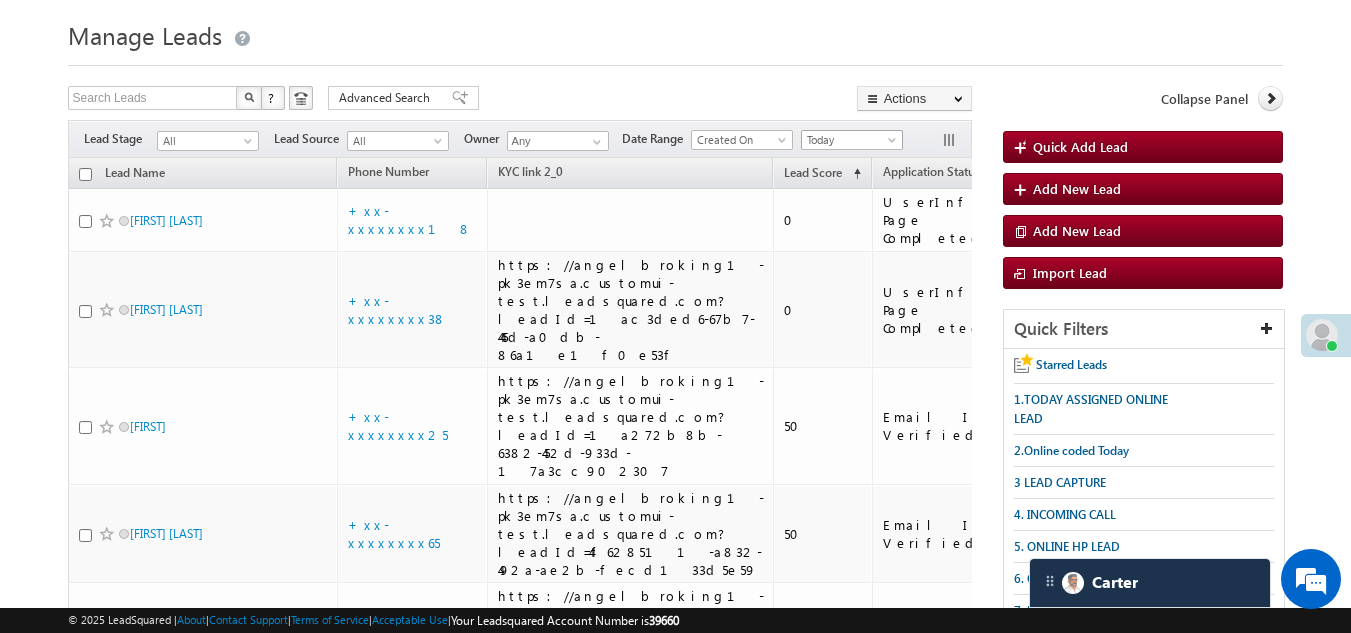 click on "Today" at bounding box center [852, 140] 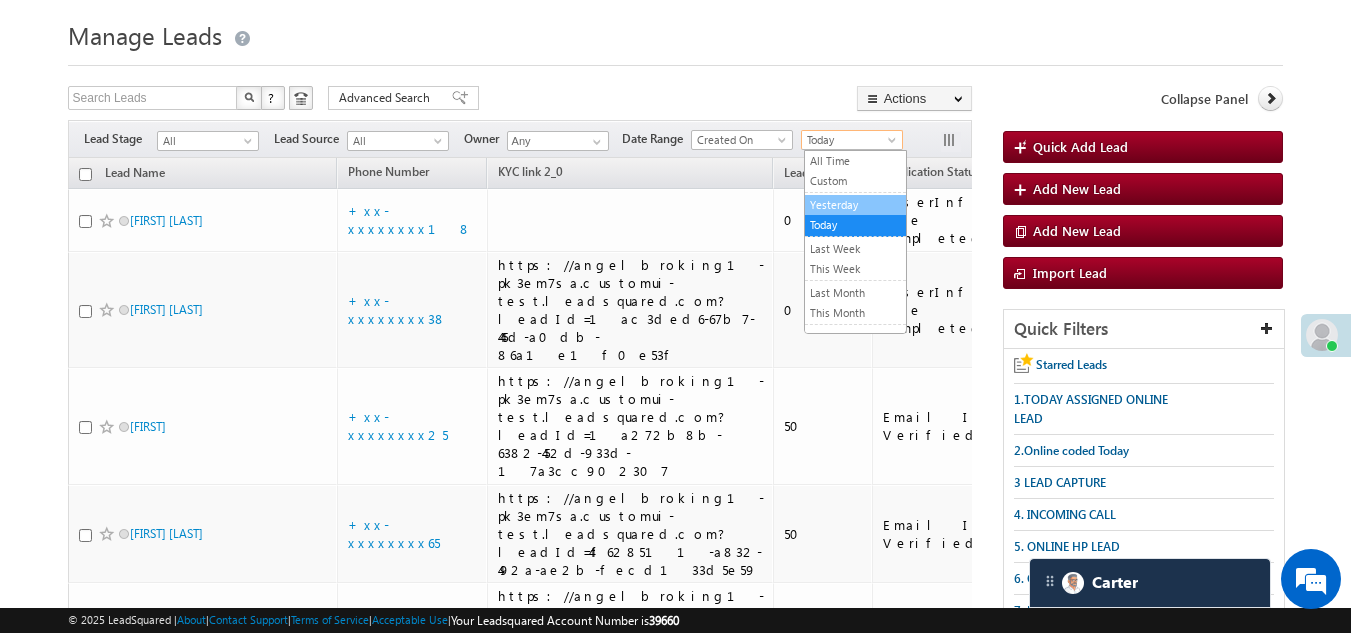 click on "Yesterday" at bounding box center [855, 205] 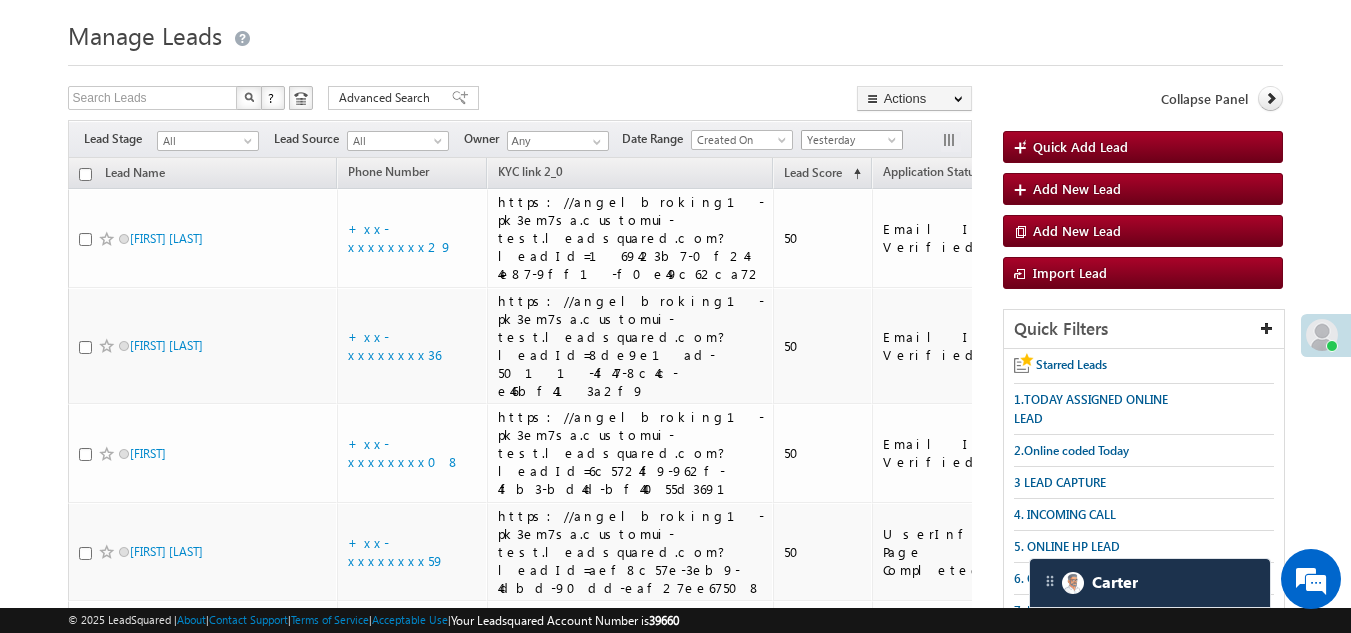 click on "Yesterday" at bounding box center (849, 140) 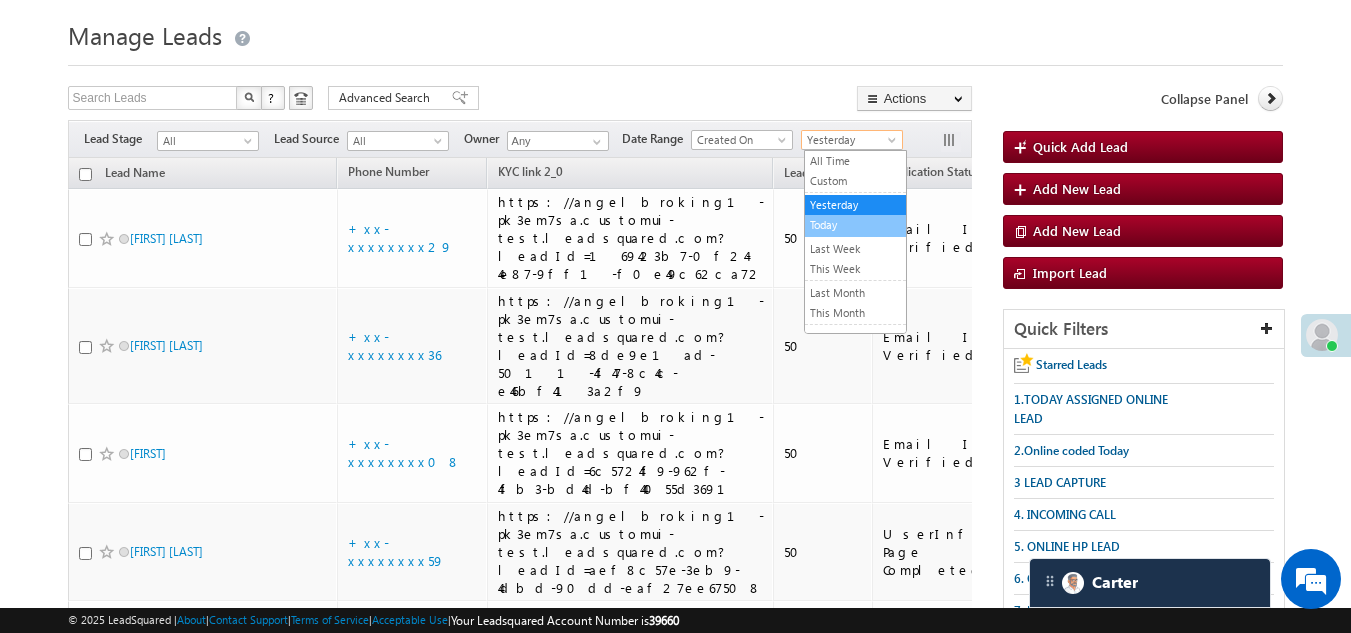 click on "Today" at bounding box center (855, 225) 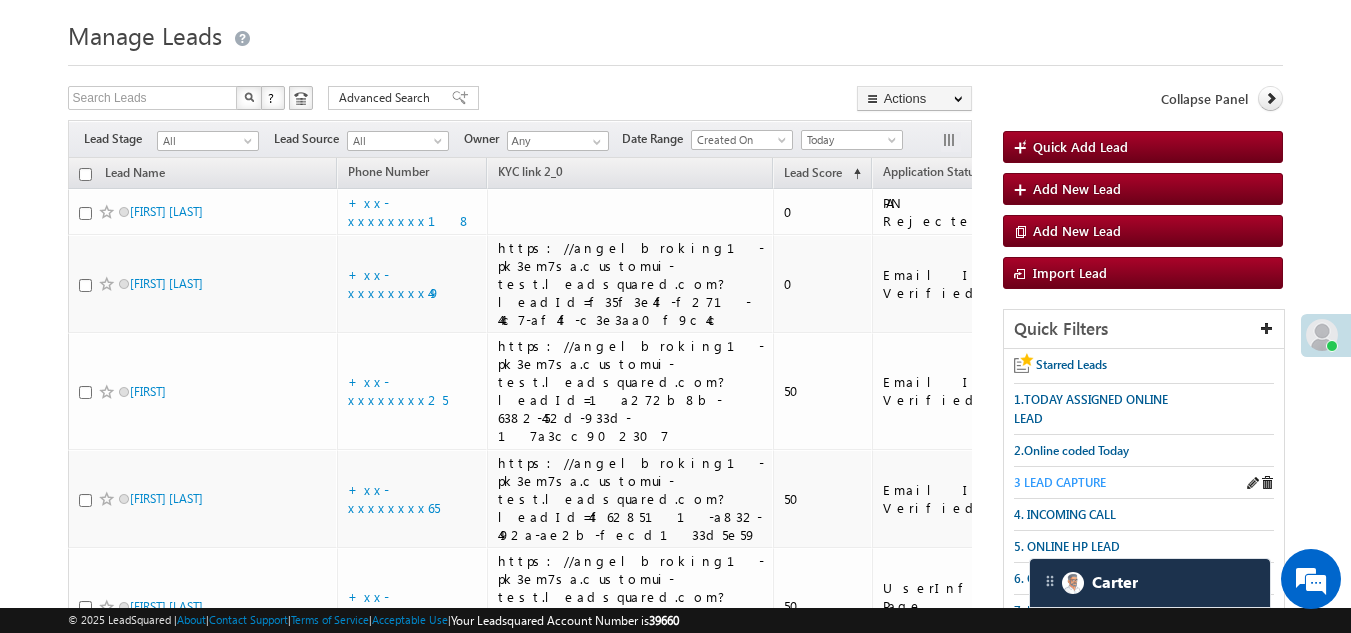 click on "3 LEAD CAPTURE" at bounding box center (1060, 482) 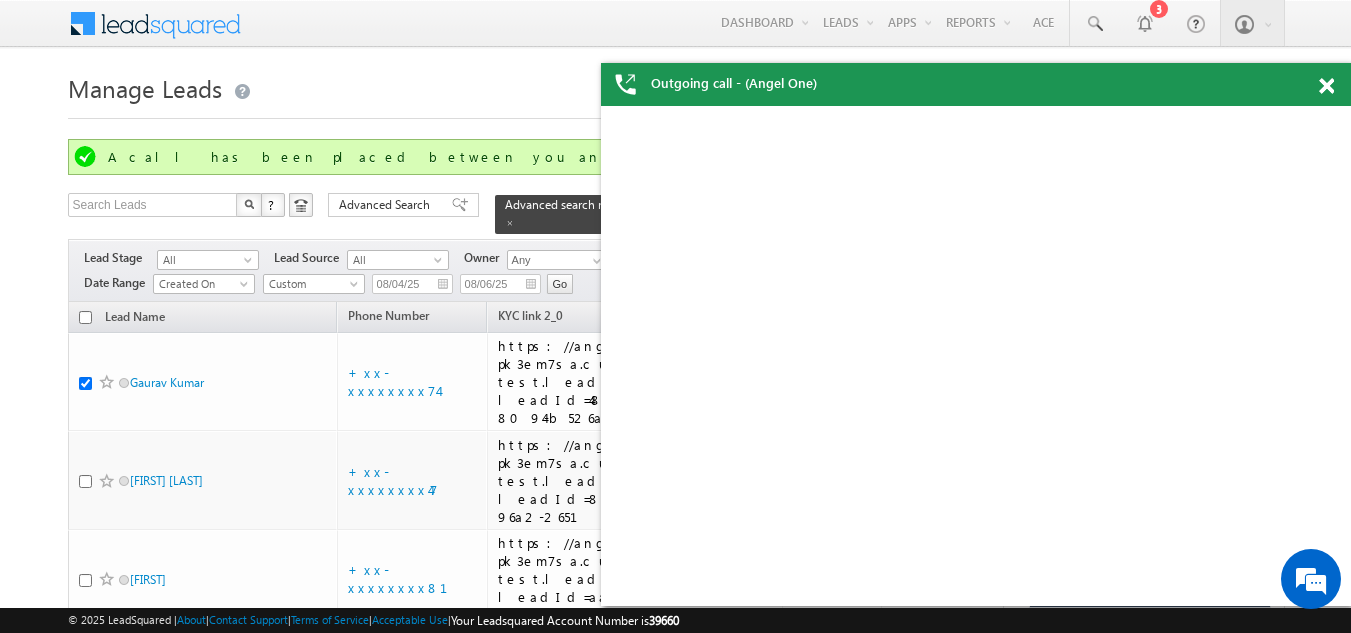 click at bounding box center (1326, 86) 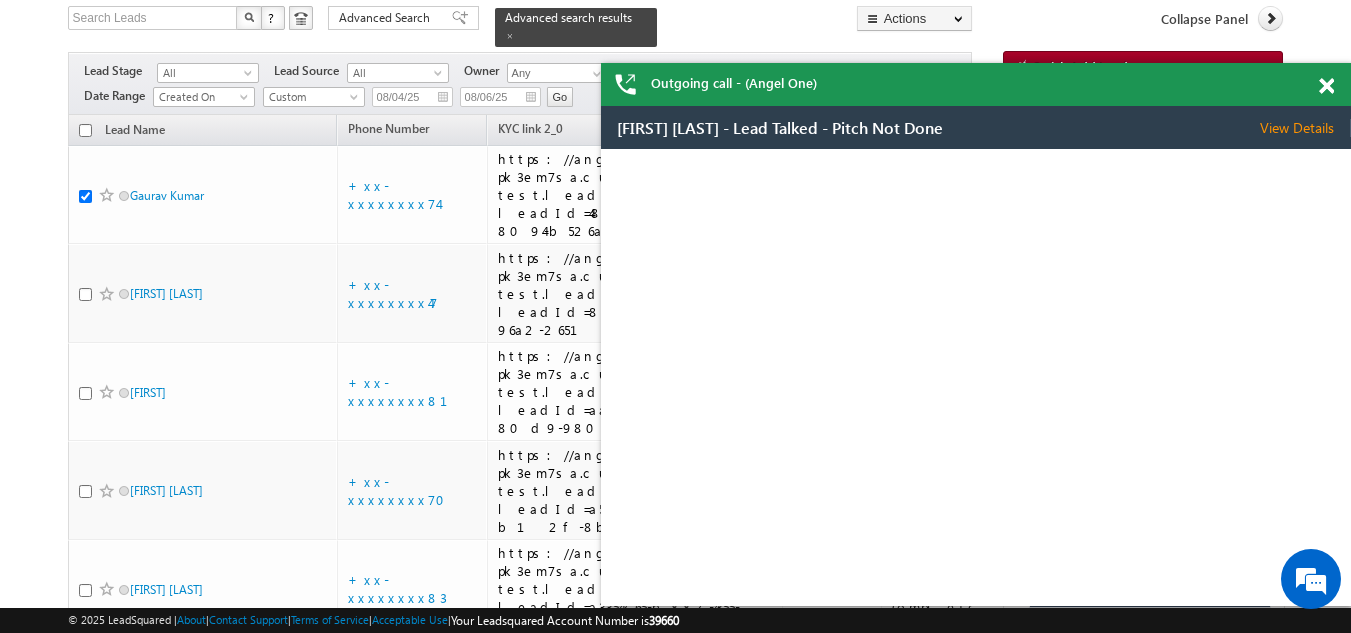 scroll, scrollTop: 0, scrollLeft: 0, axis: both 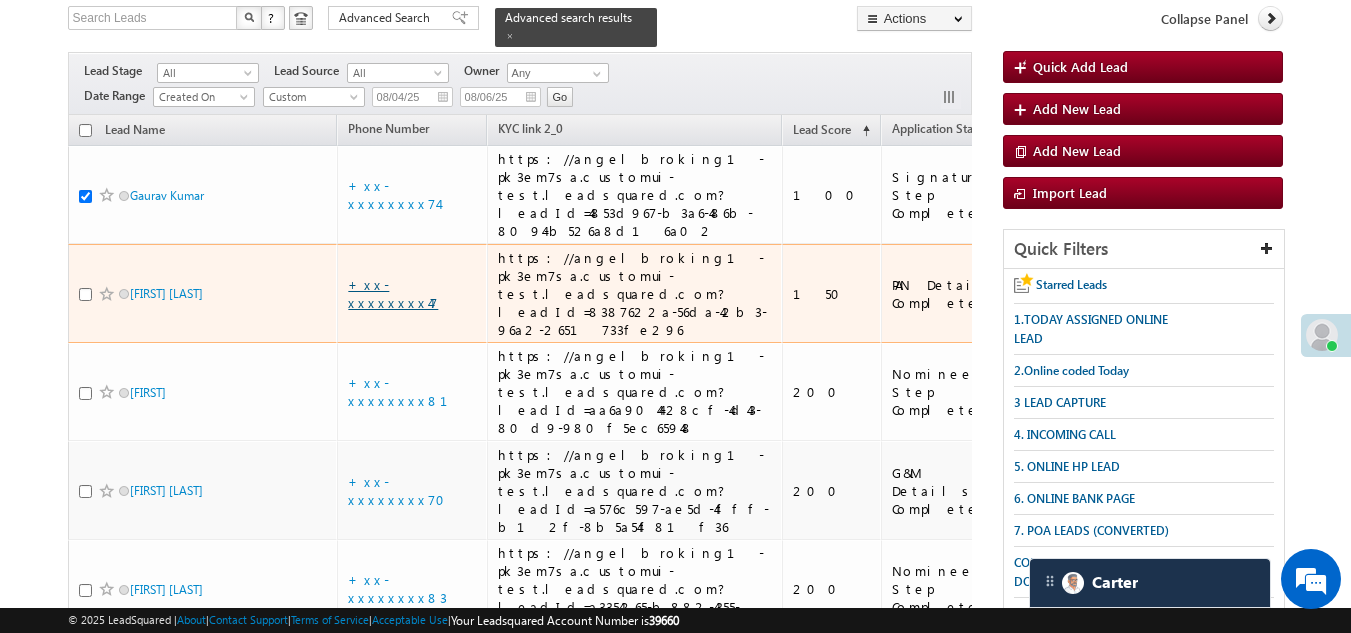 click on "+xx-xxxxxxxx47" at bounding box center (393, 293) 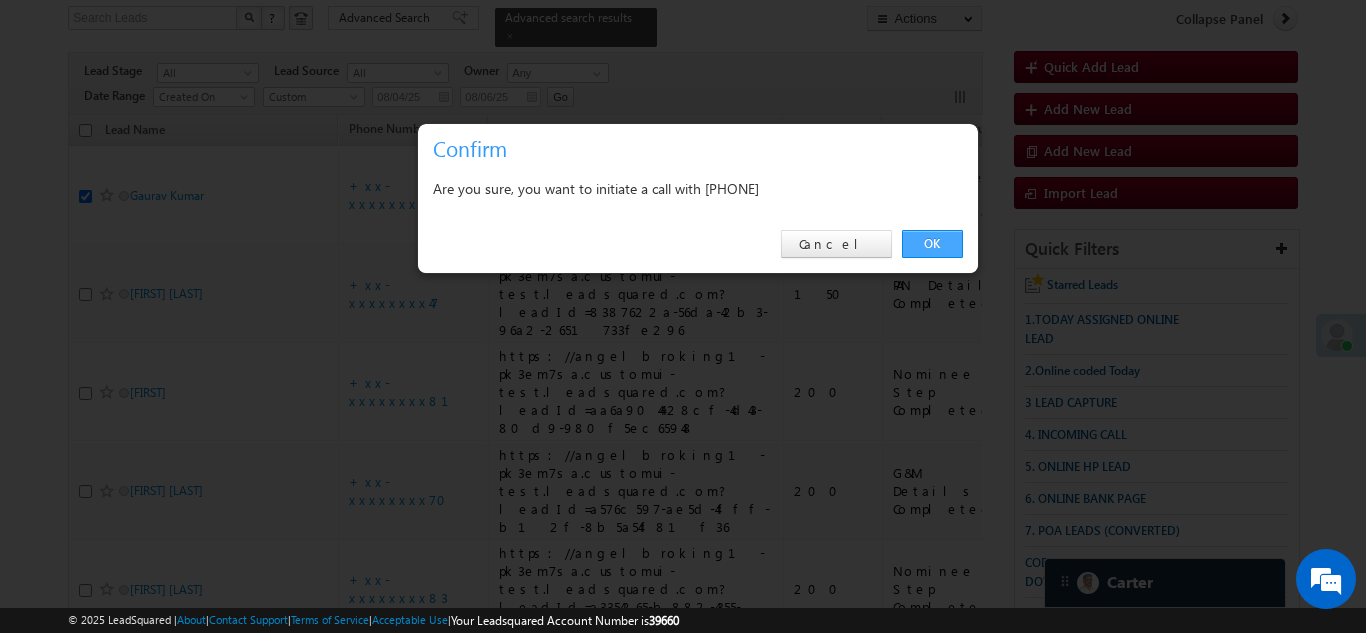 click on "OK" at bounding box center (932, 244) 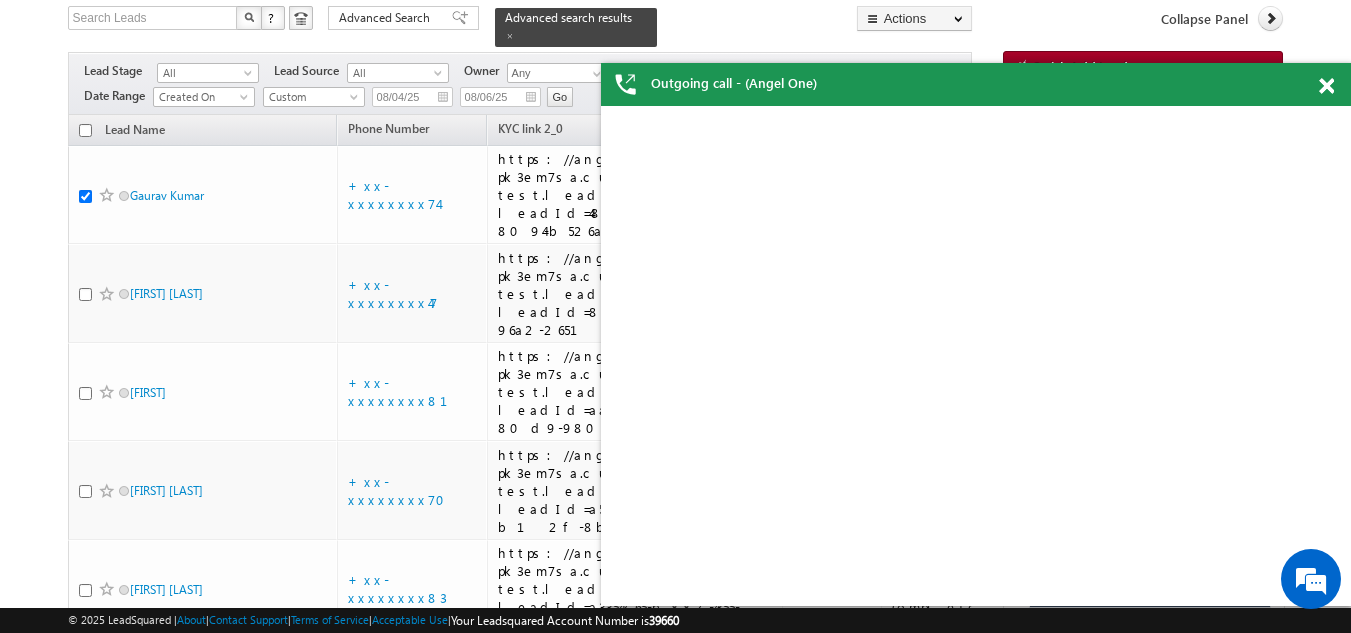 scroll, scrollTop: 0, scrollLeft: 0, axis: both 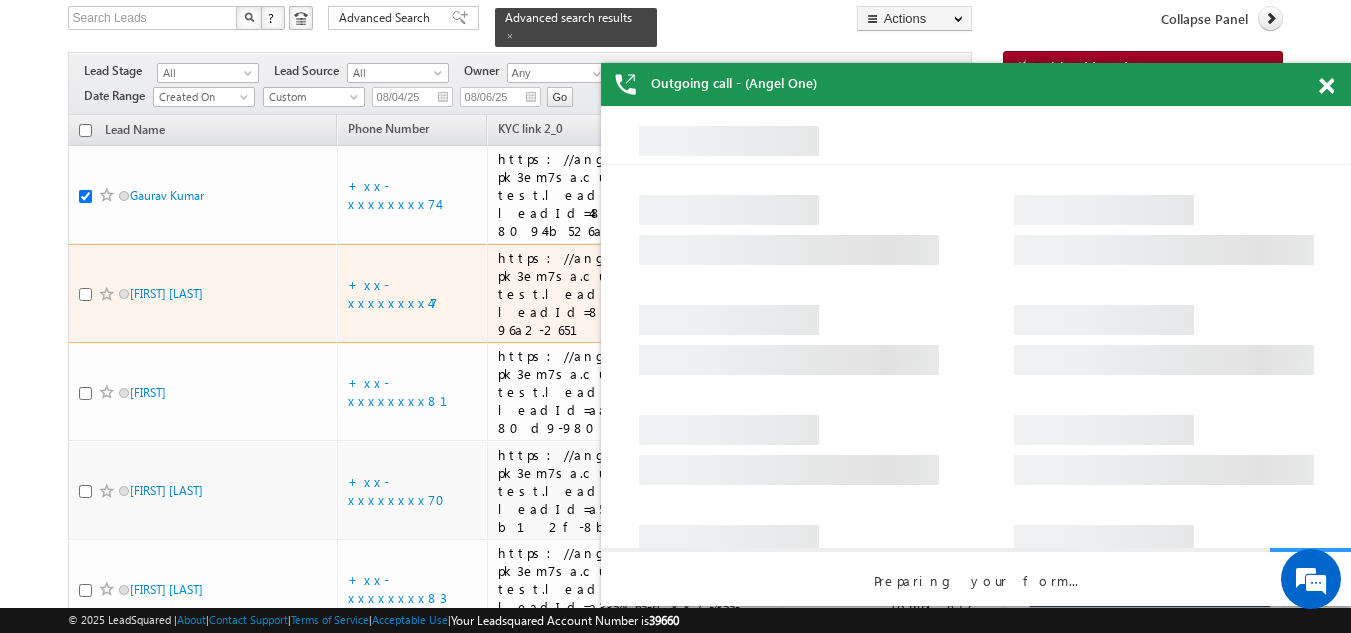 click at bounding box center (85, 294) 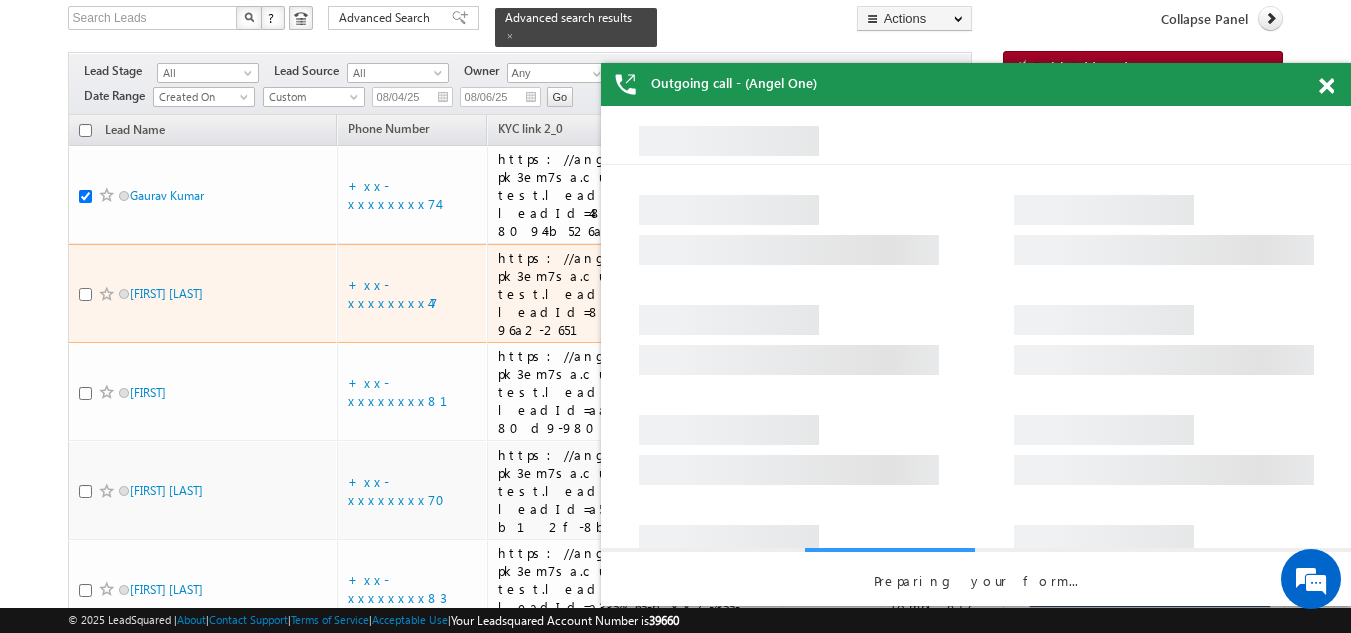 checkbox on "true" 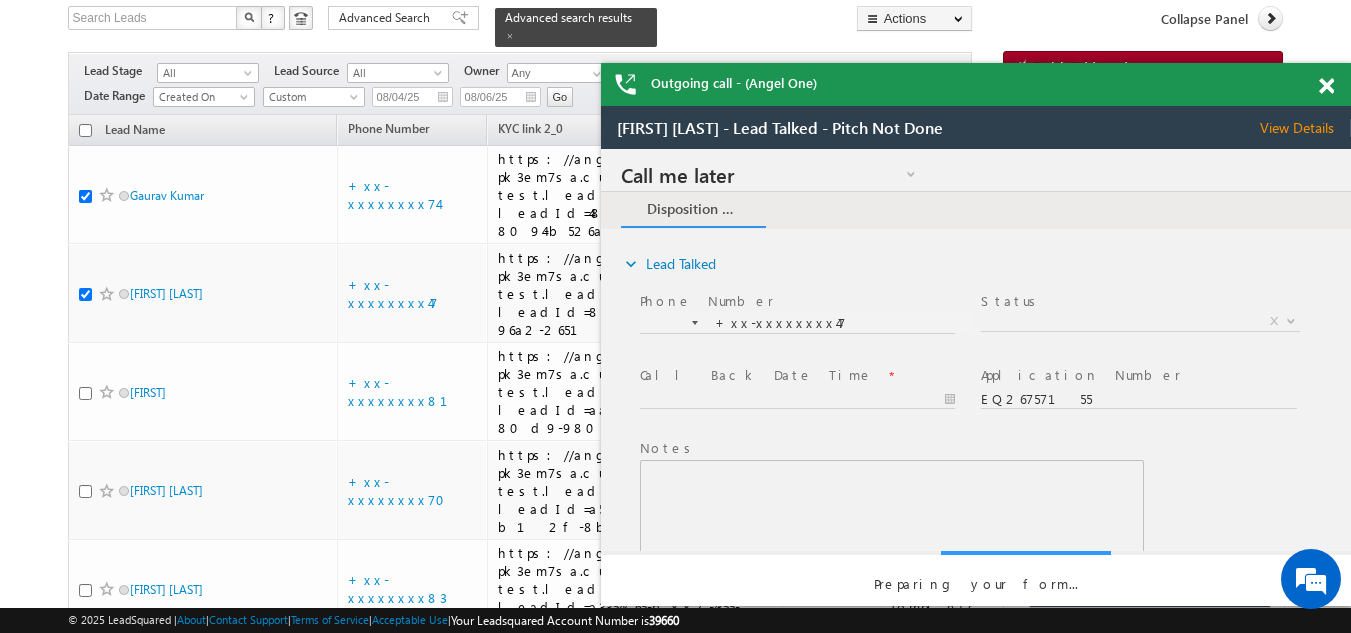 scroll, scrollTop: 0, scrollLeft: 0, axis: both 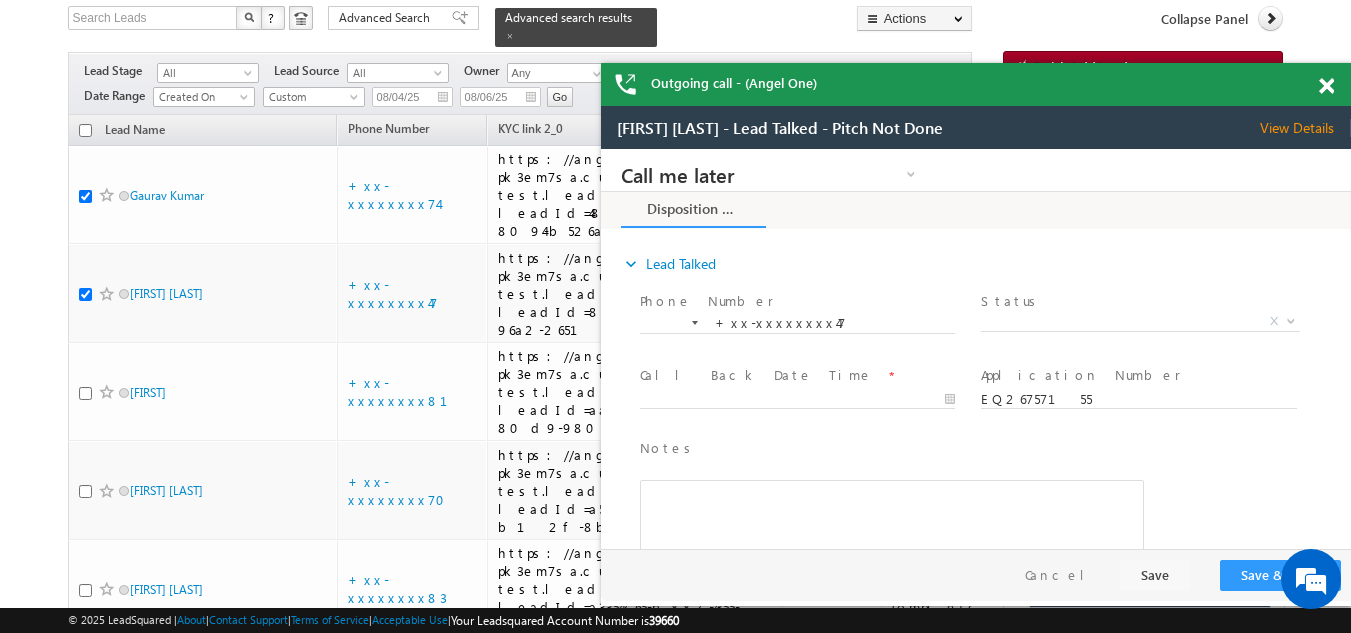 click at bounding box center (1326, 86) 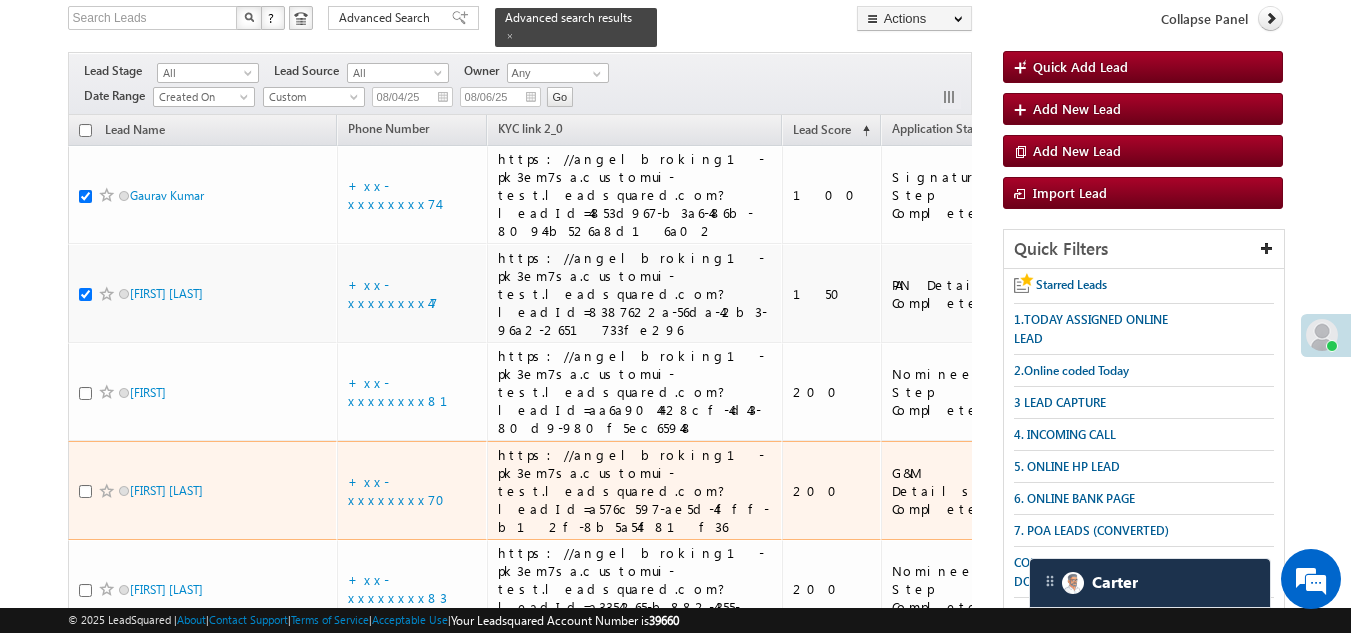 scroll, scrollTop: 287, scrollLeft: 0, axis: vertical 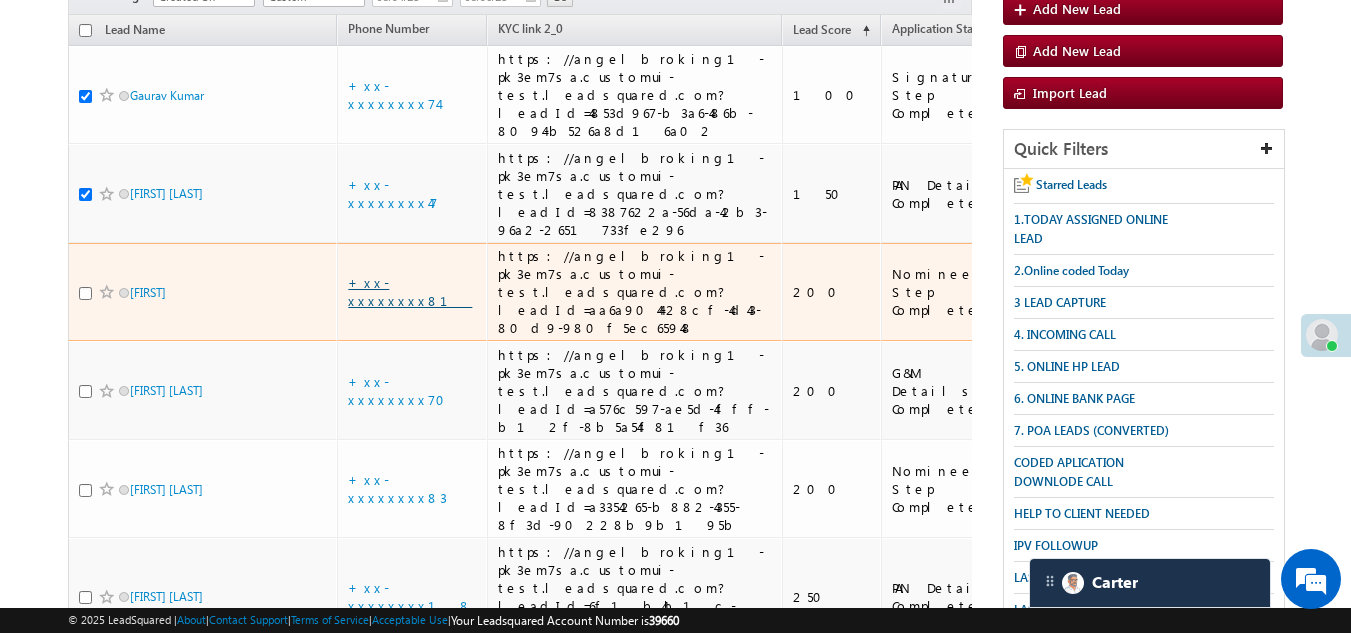 click on "+xx-xxxxxxxx81" at bounding box center [410, 291] 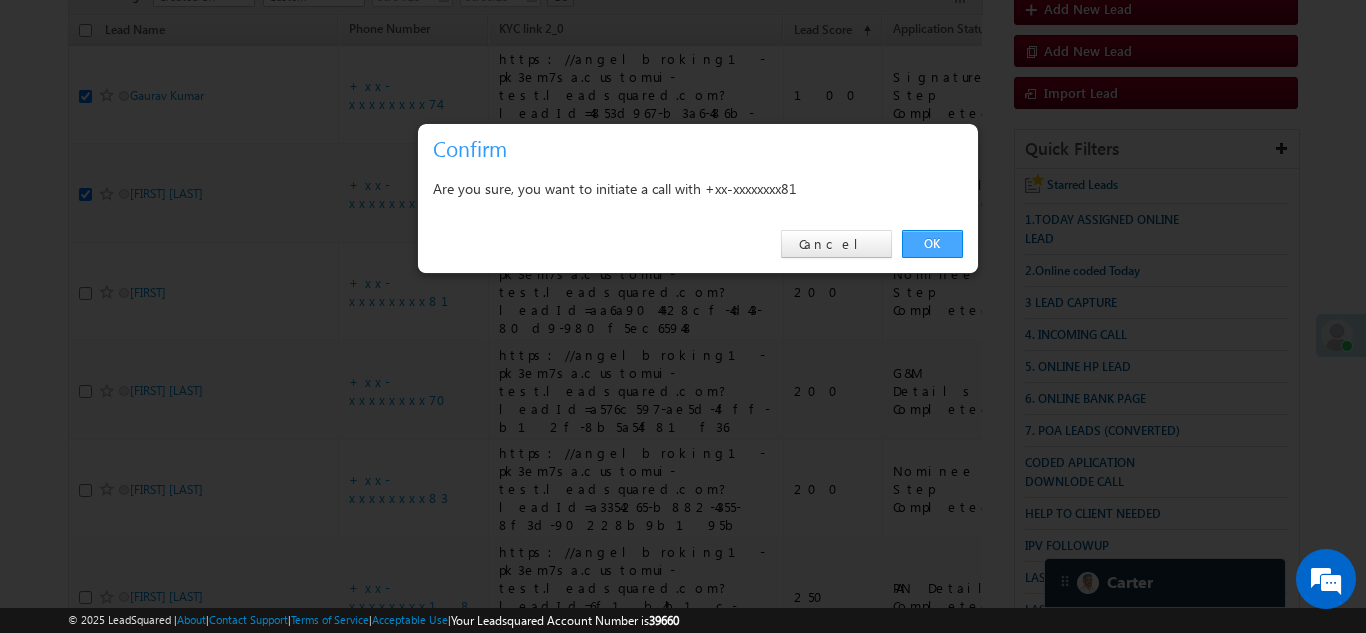 click on "OK" at bounding box center (932, 244) 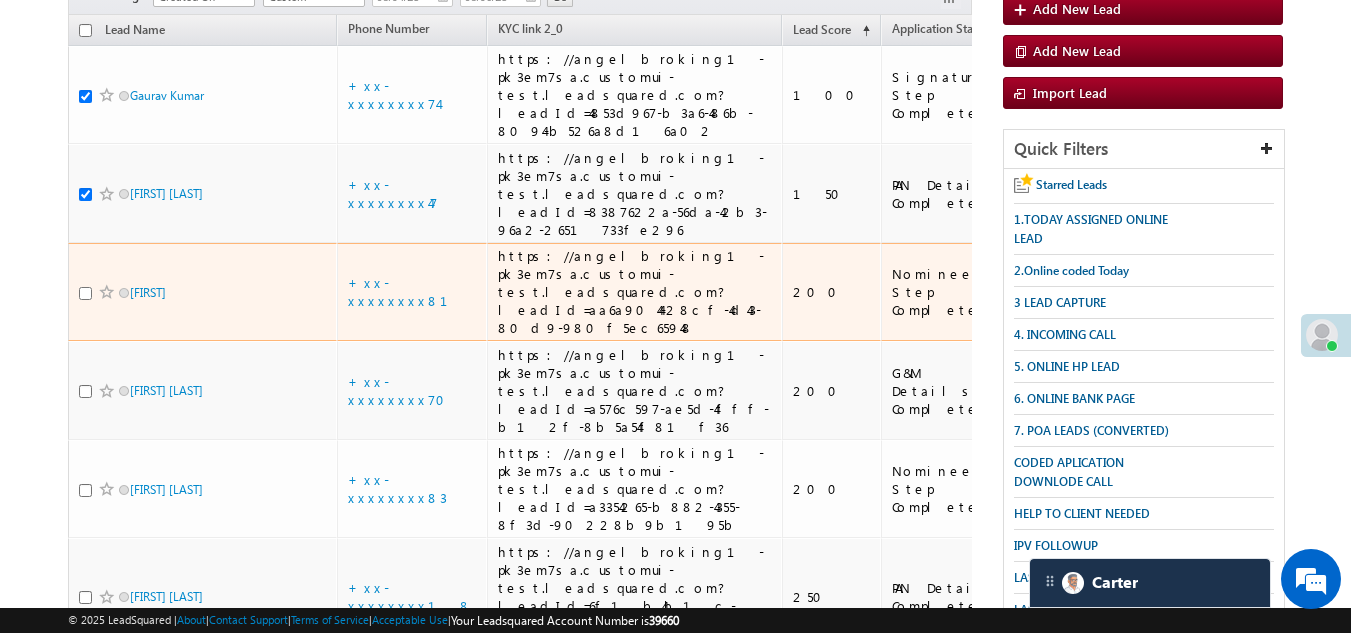 click at bounding box center (85, 293) 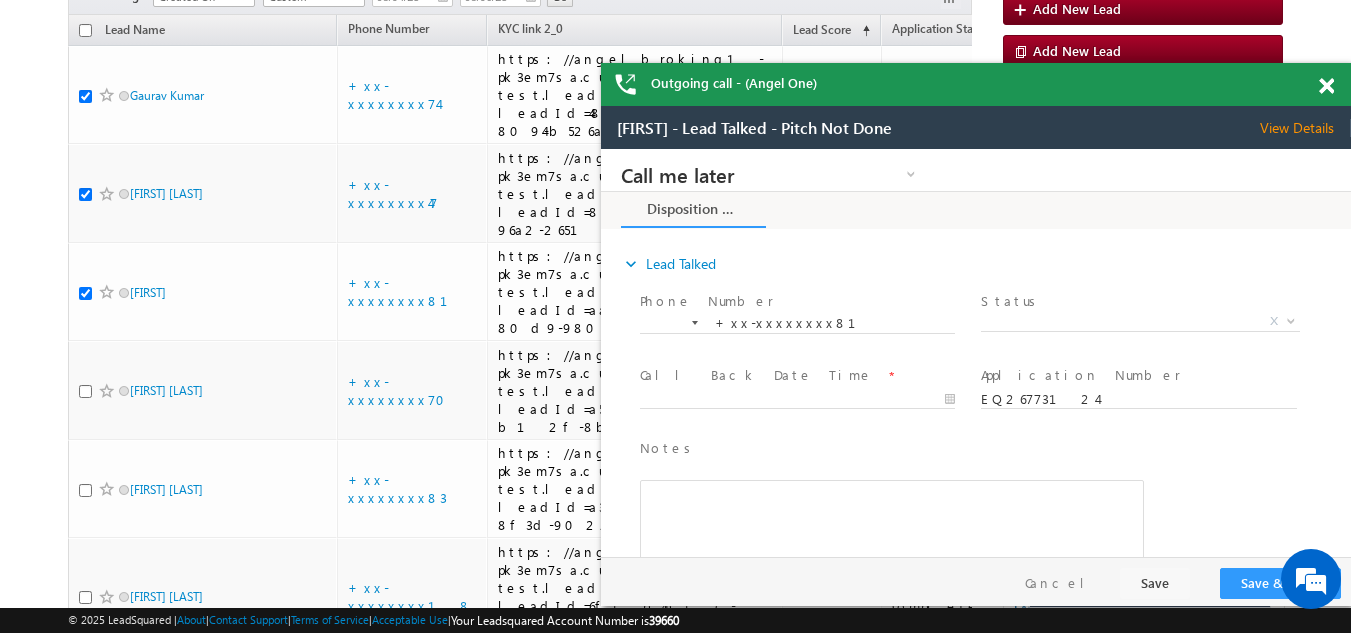 scroll, scrollTop: 0, scrollLeft: 0, axis: both 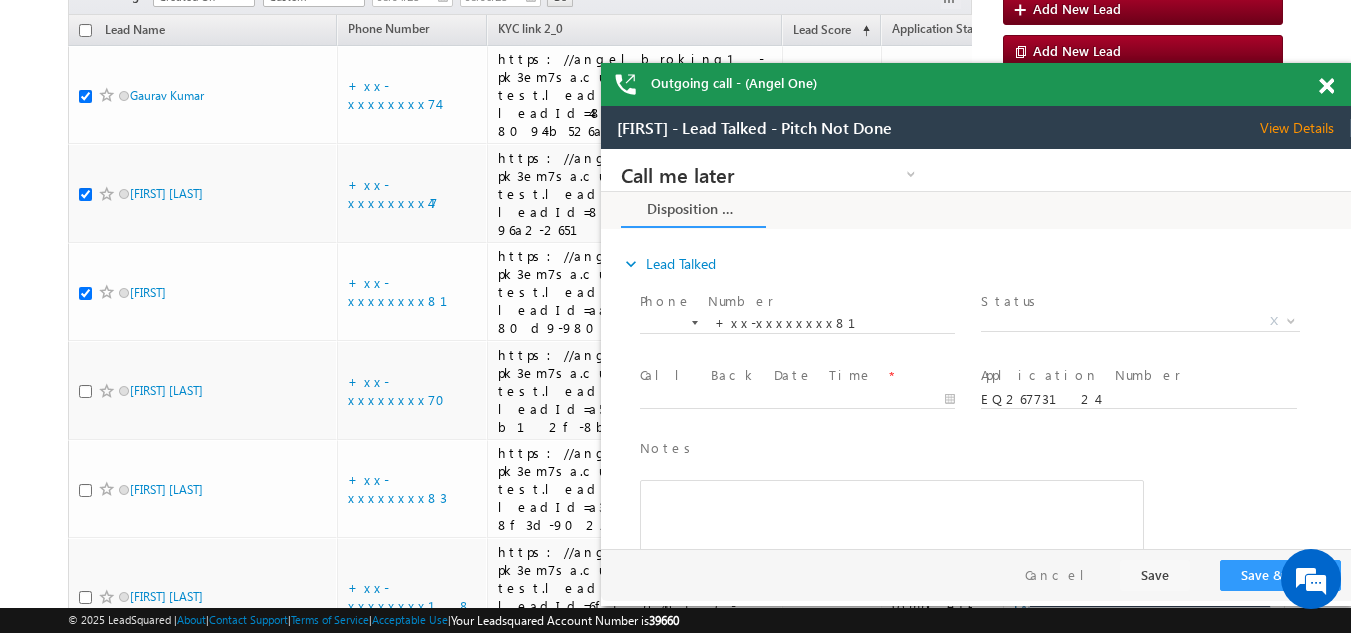 click at bounding box center (1326, 86) 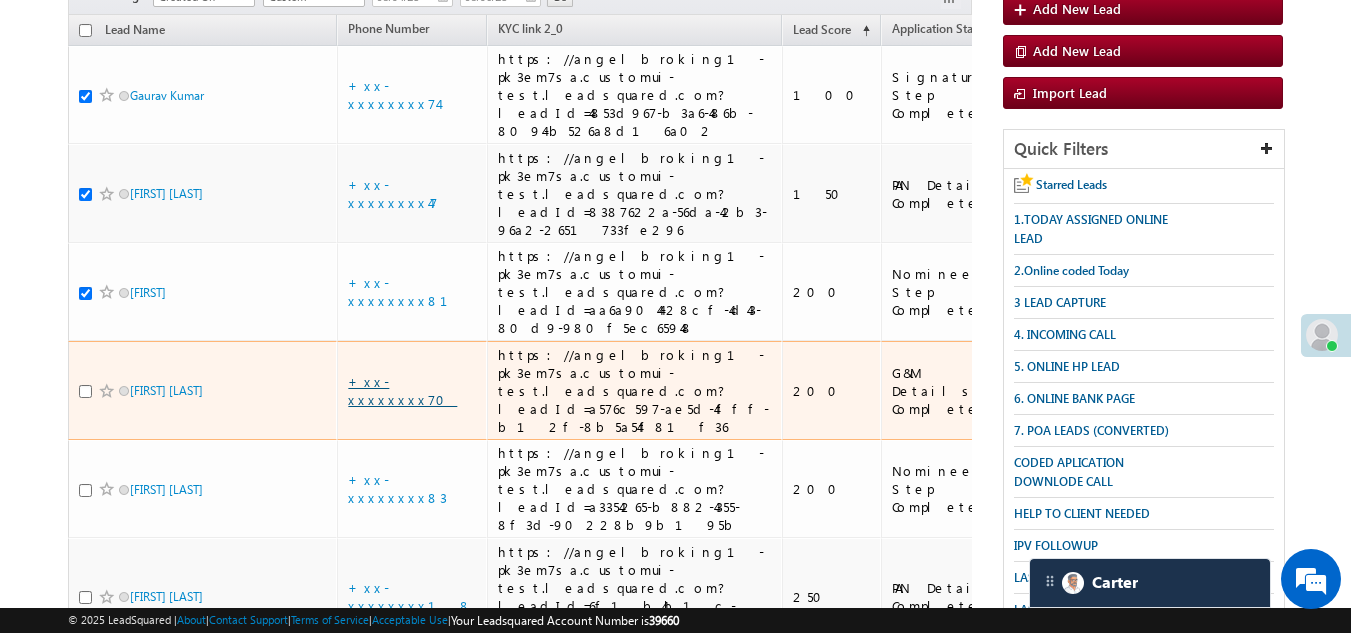 click on "+xx-xxxxxxxx70" at bounding box center [402, 390] 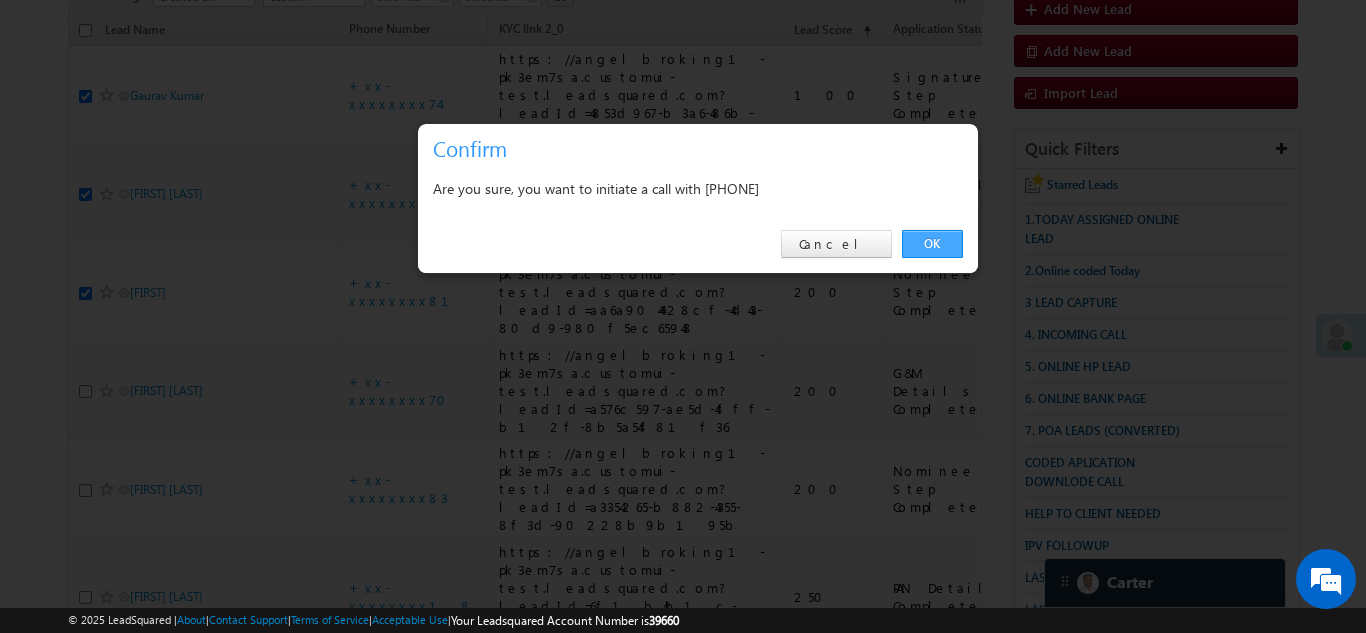 click on "OK" at bounding box center [932, 244] 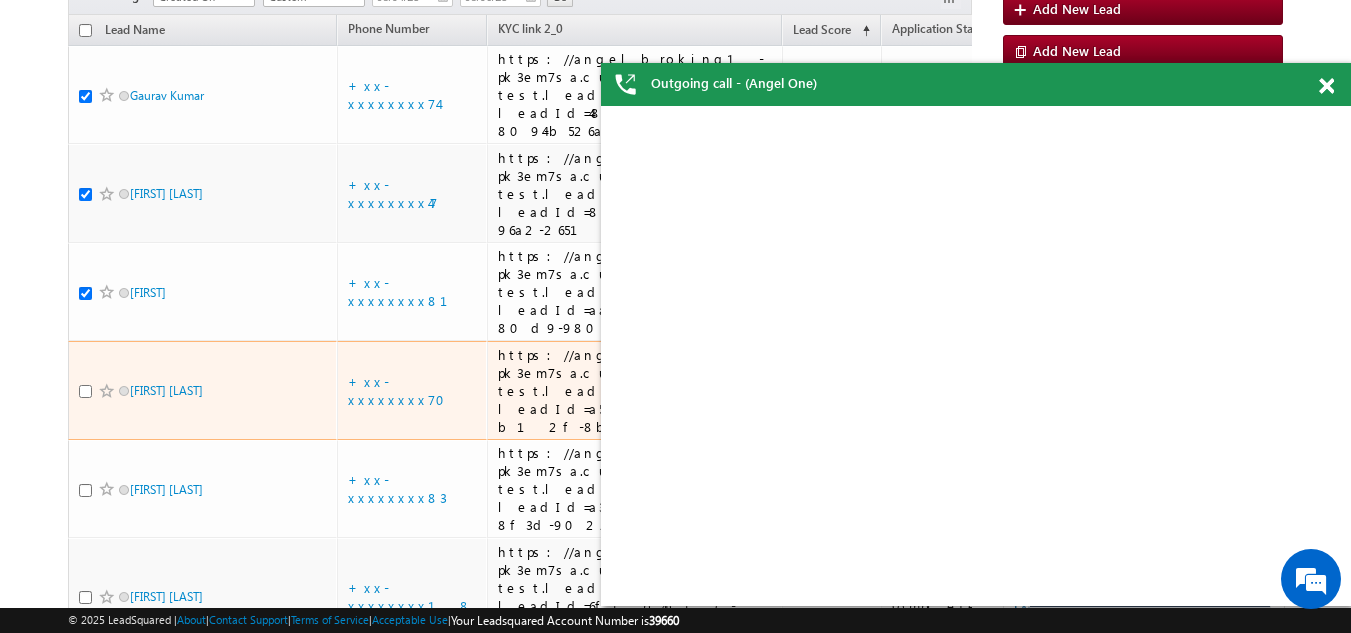 click at bounding box center (85, 391) 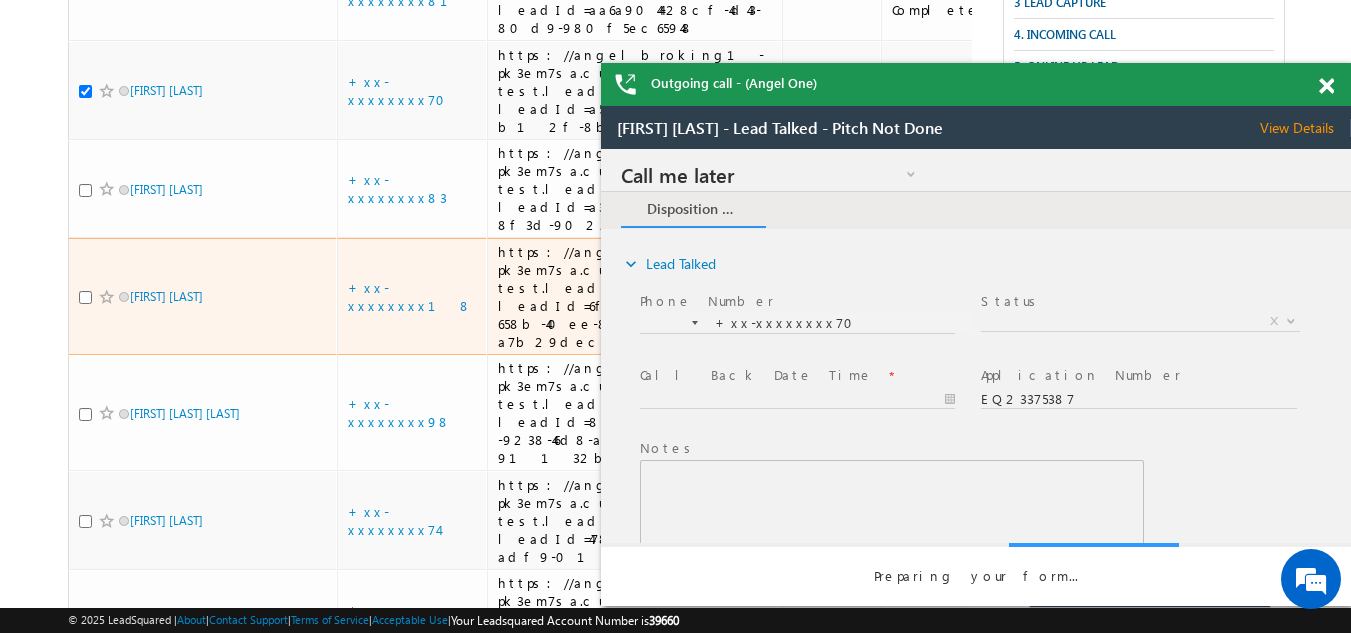 scroll, scrollTop: 0, scrollLeft: 0, axis: both 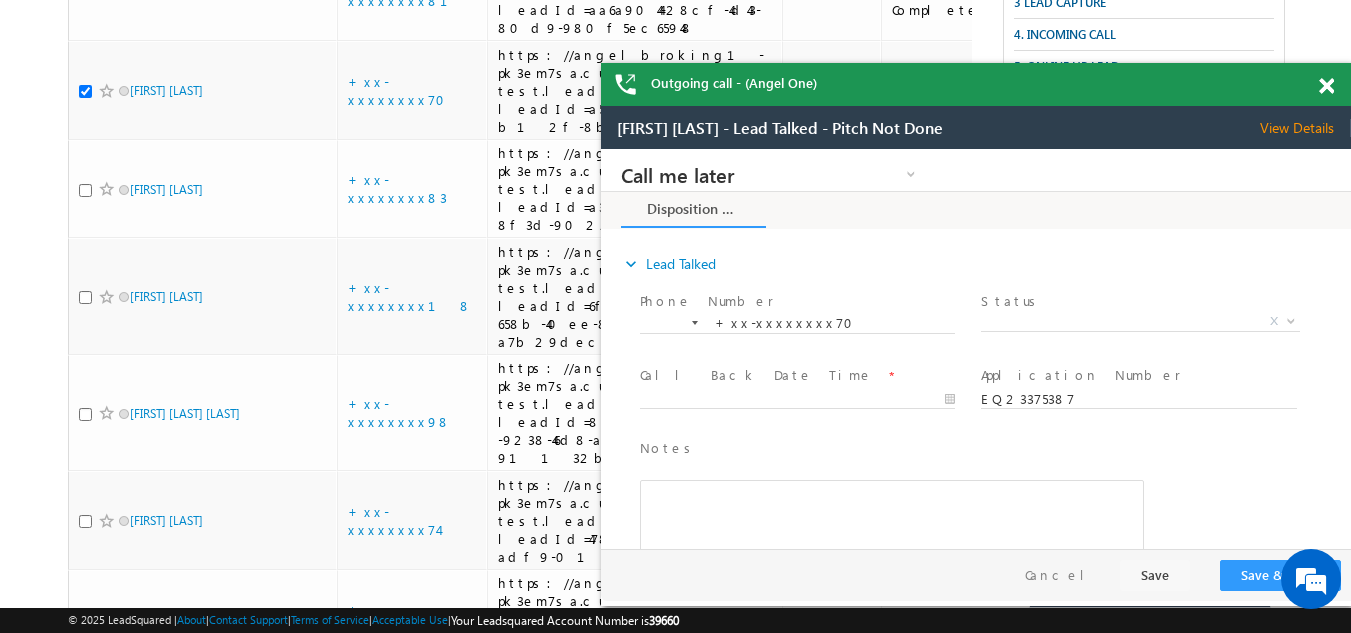 click at bounding box center (1326, 86) 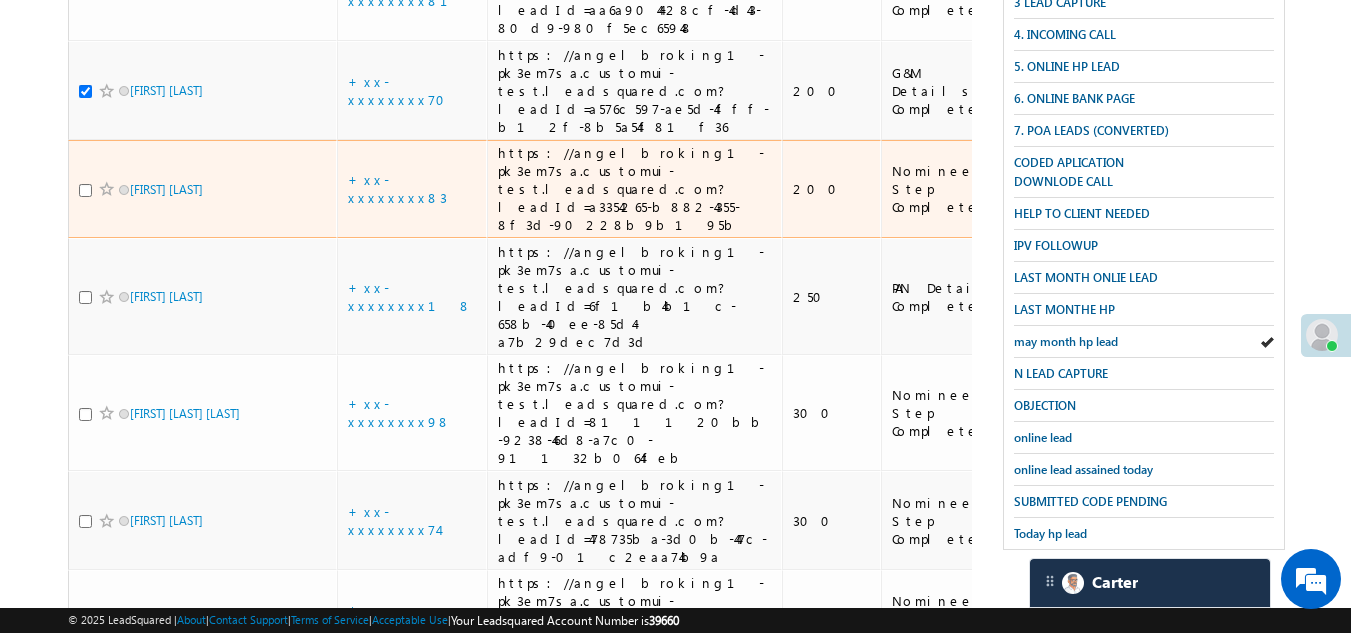 click on "+xx-xxxxxxxx83" at bounding box center (412, 189) 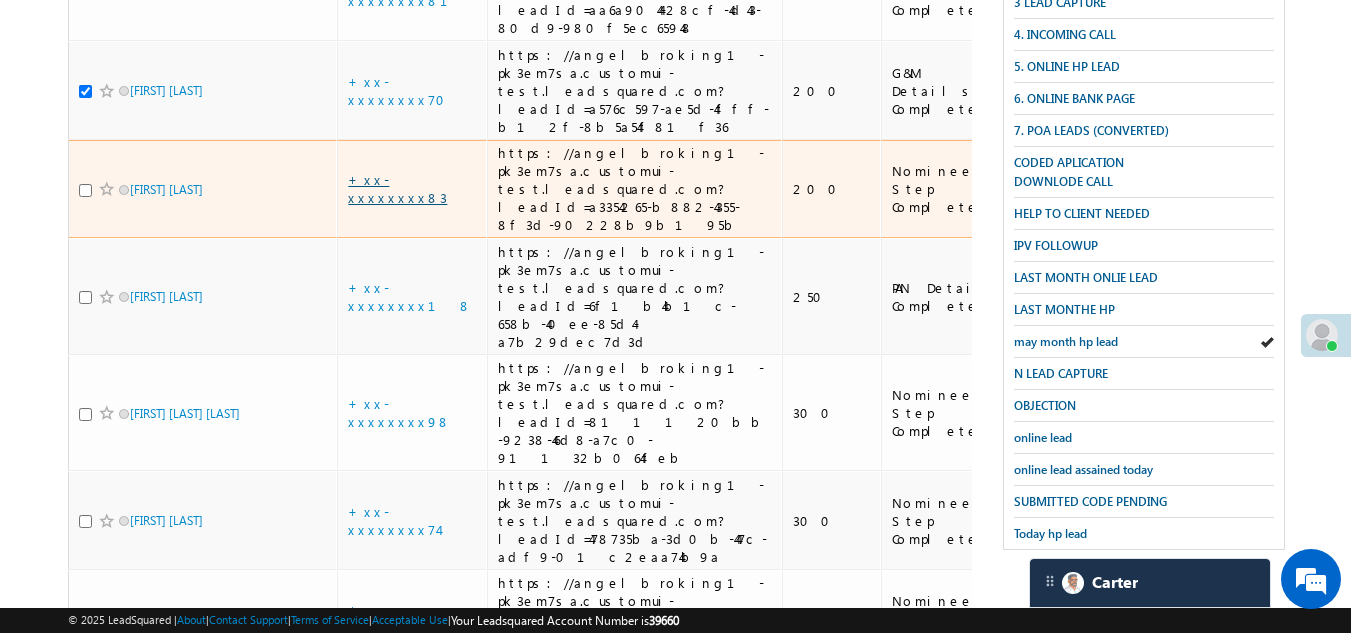 click on "+xx-xxxxxxxx83" at bounding box center [397, 188] 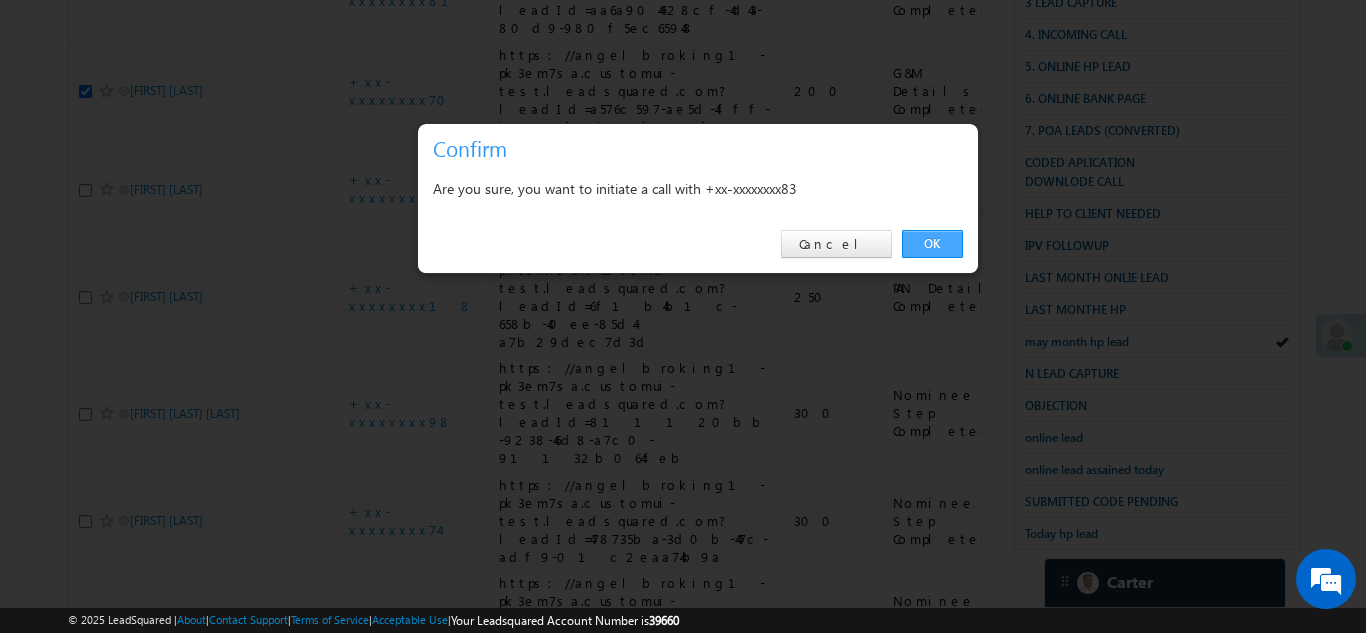 click on "OK" at bounding box center [932, 244] 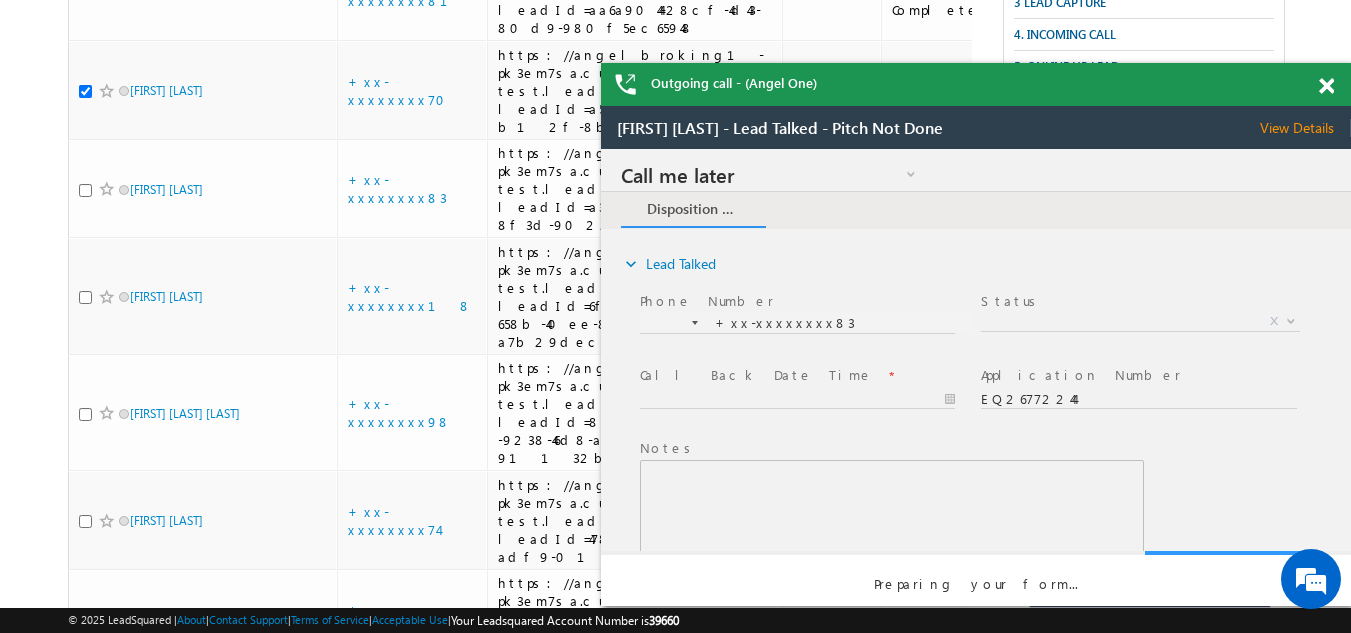 scroll, scrollTop: 0, scrollLeft: 0, axis: both 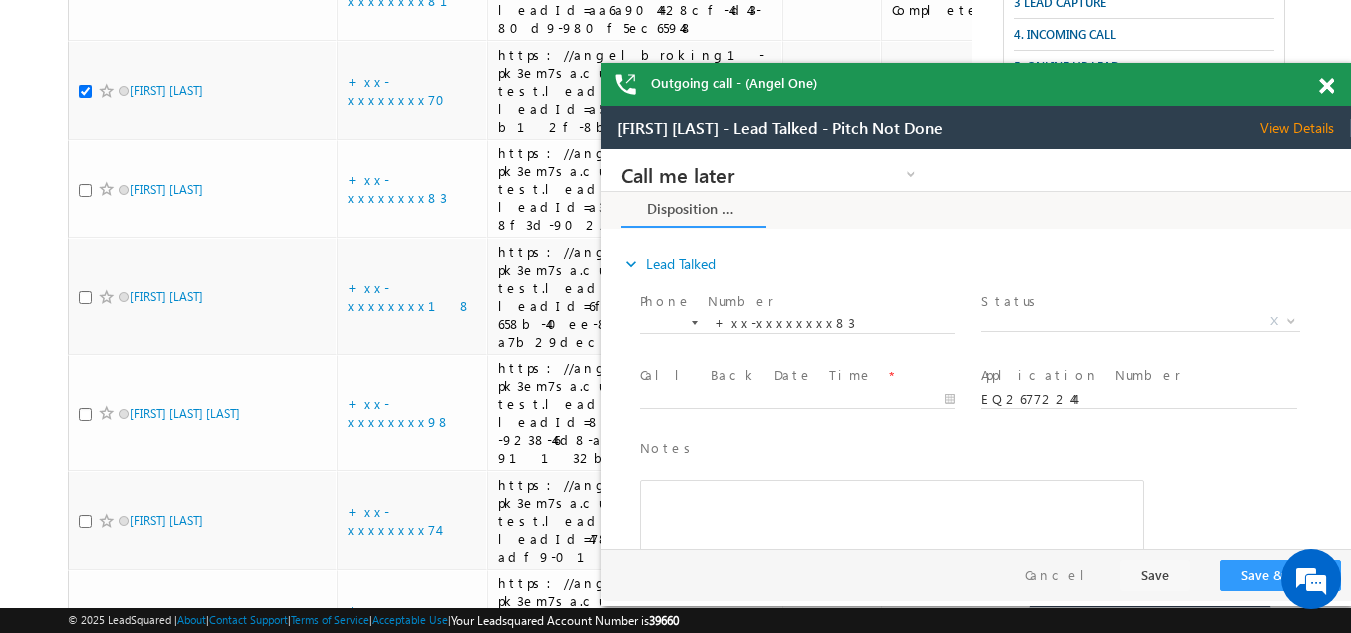 click at bounding box center (1326, 86) 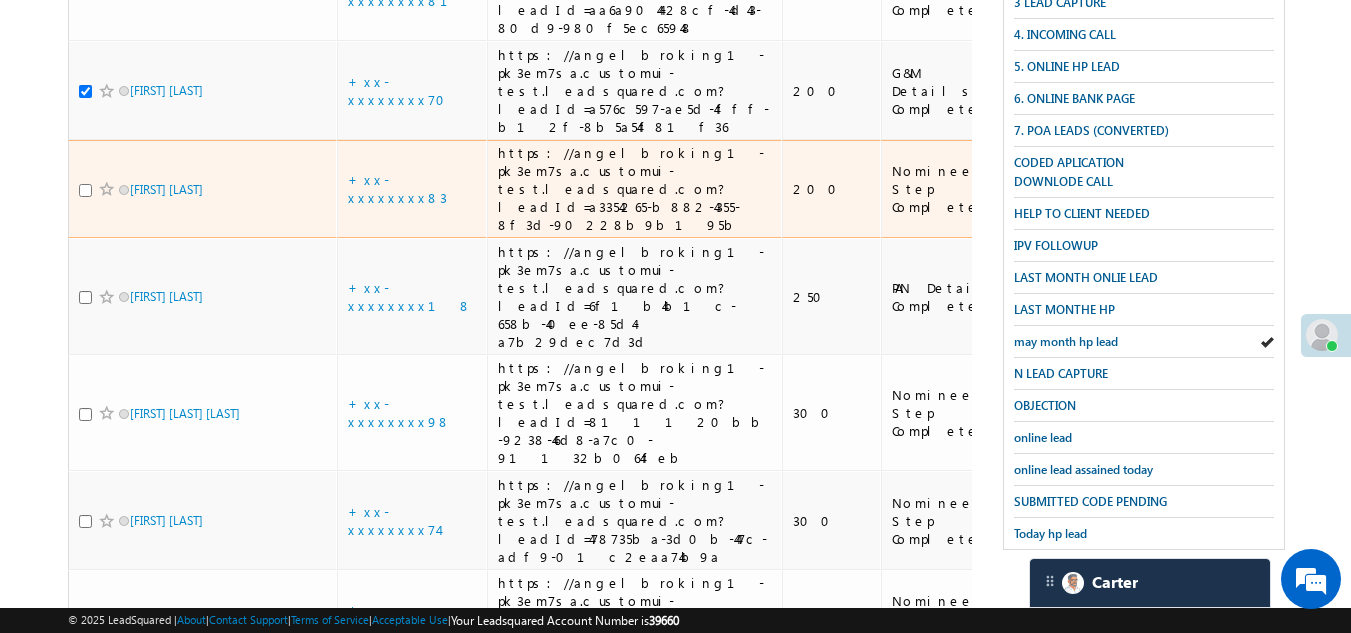 click at bounding box center (85, 190) 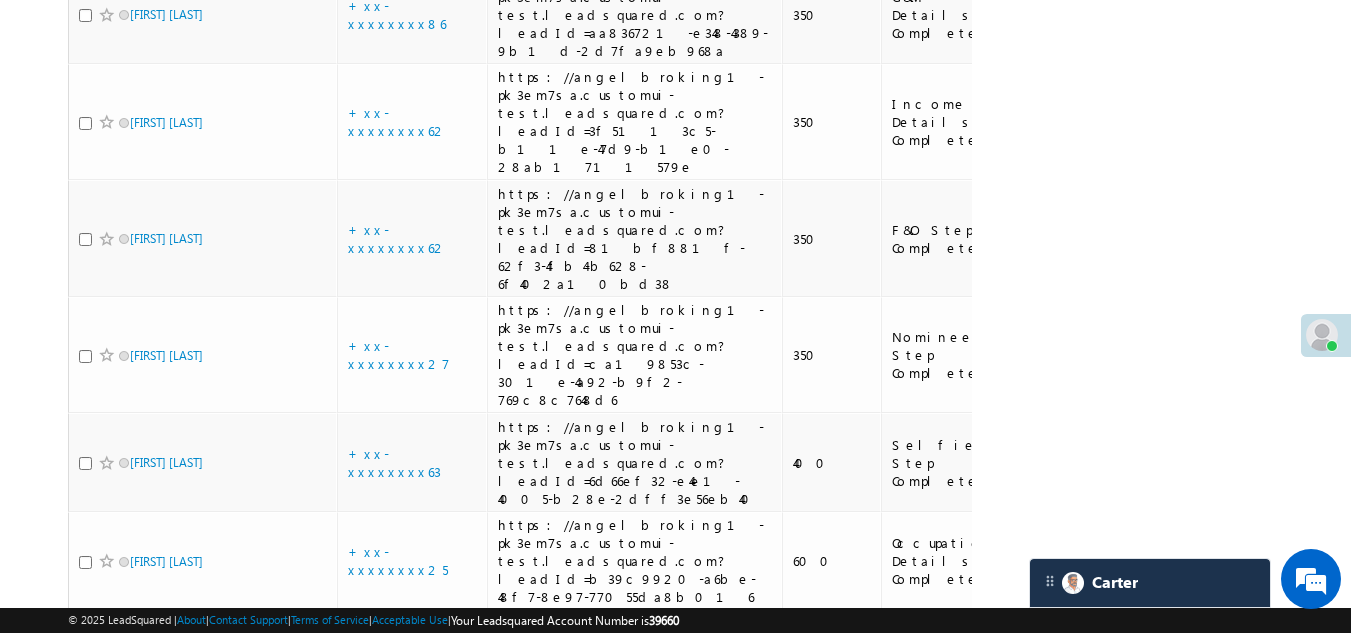 scroll, scrollTop: 1844, scrollLeft: 0, axis: vertical 